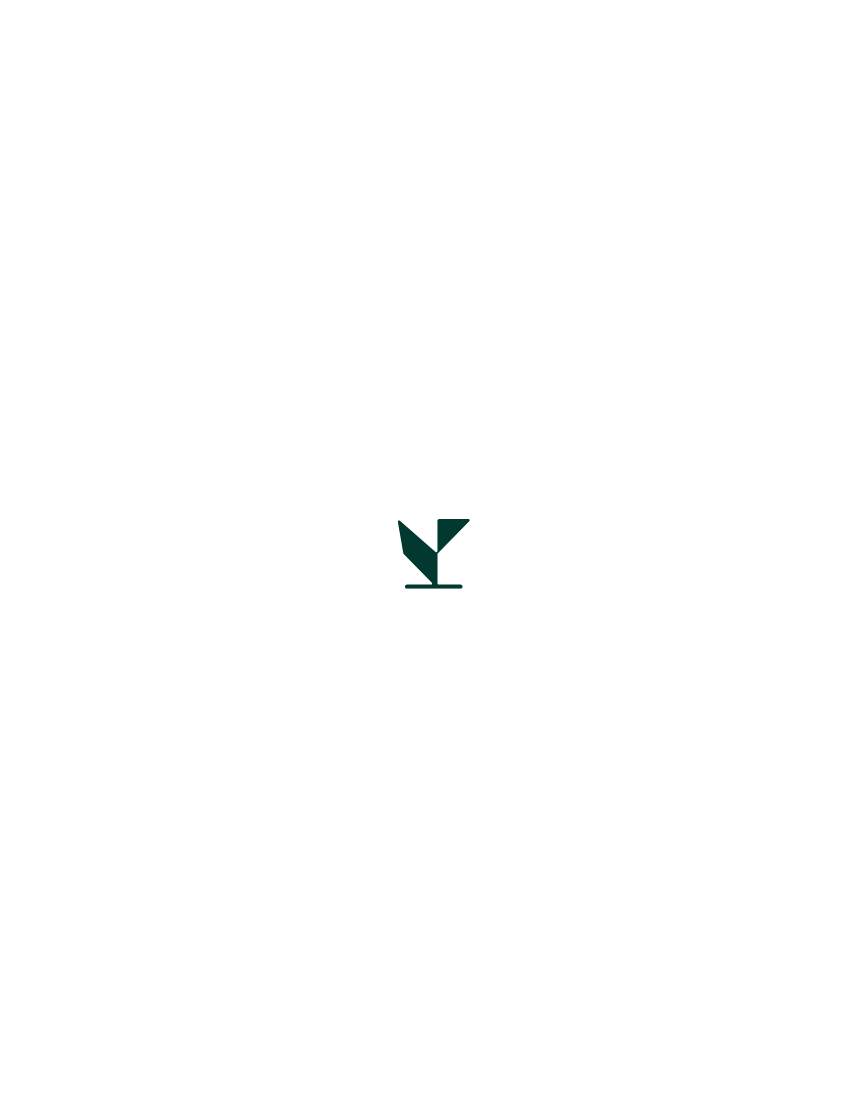 scroll, scrollTop: 0, scrollLeft: 0, axis: both 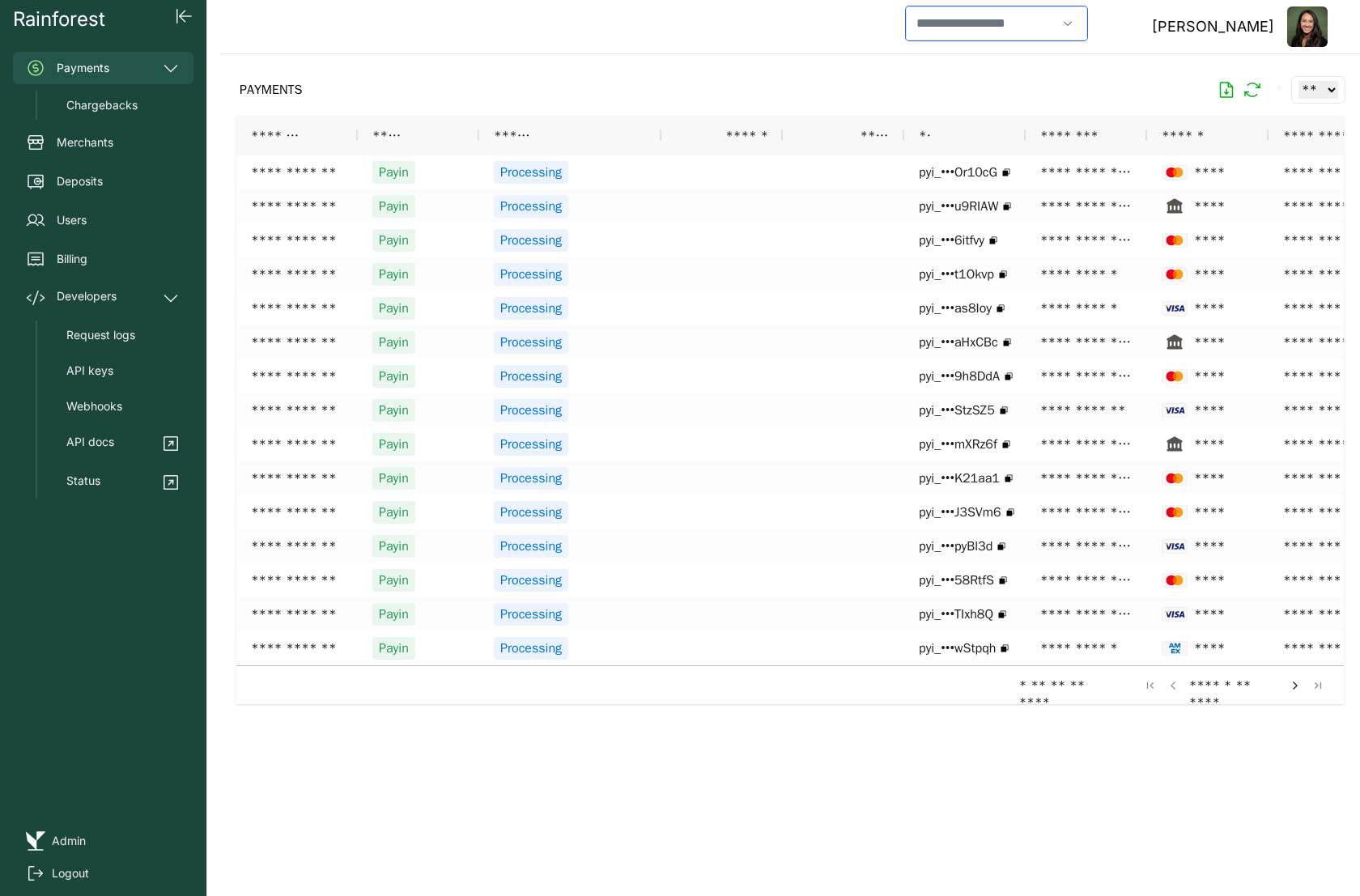 click at bounding box center (981, 23) 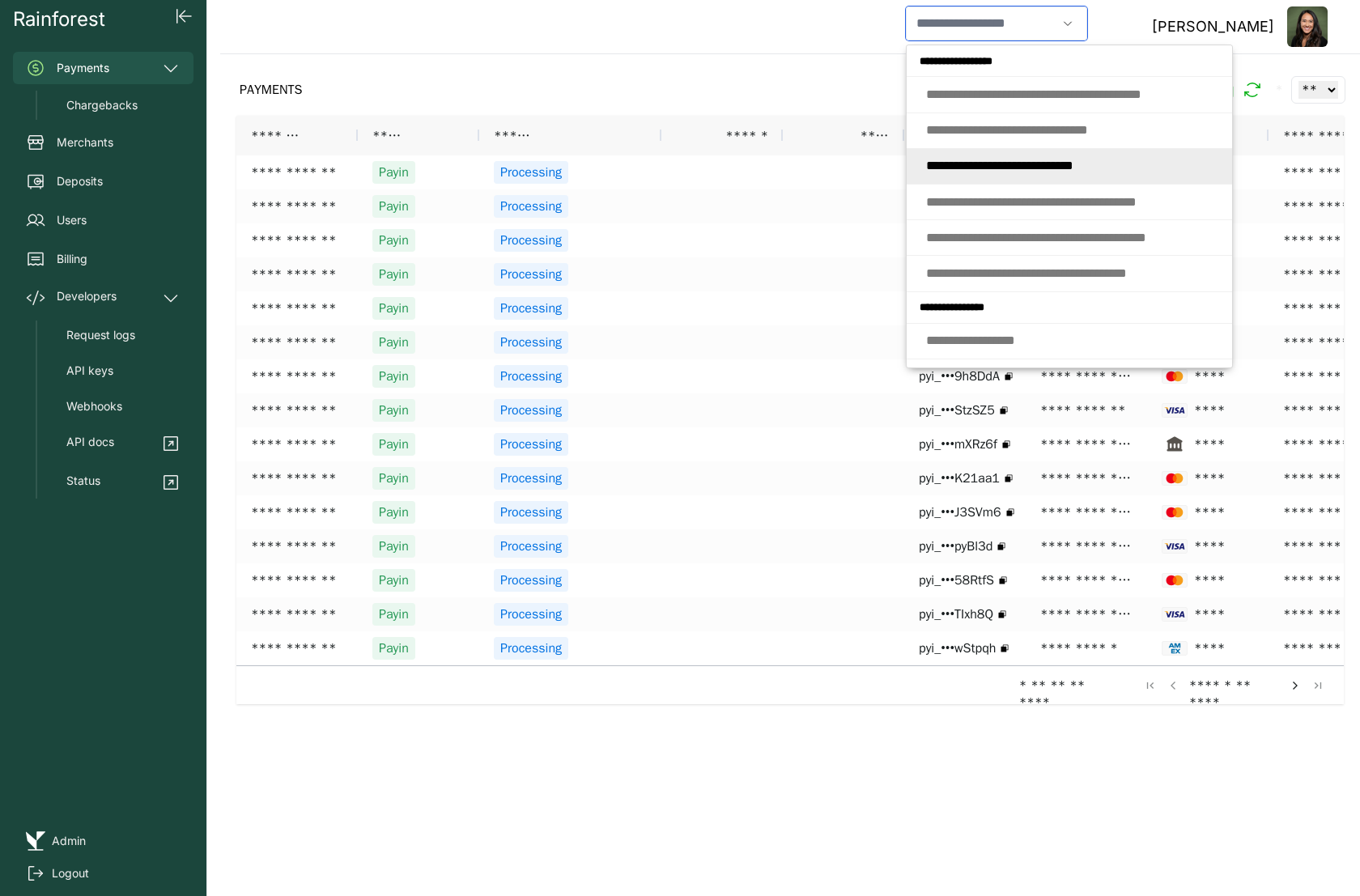 click on "* * * * * * * * * *   * * * * *   *   * * * * *   * * * * *" at bounding box center (1000, 165) 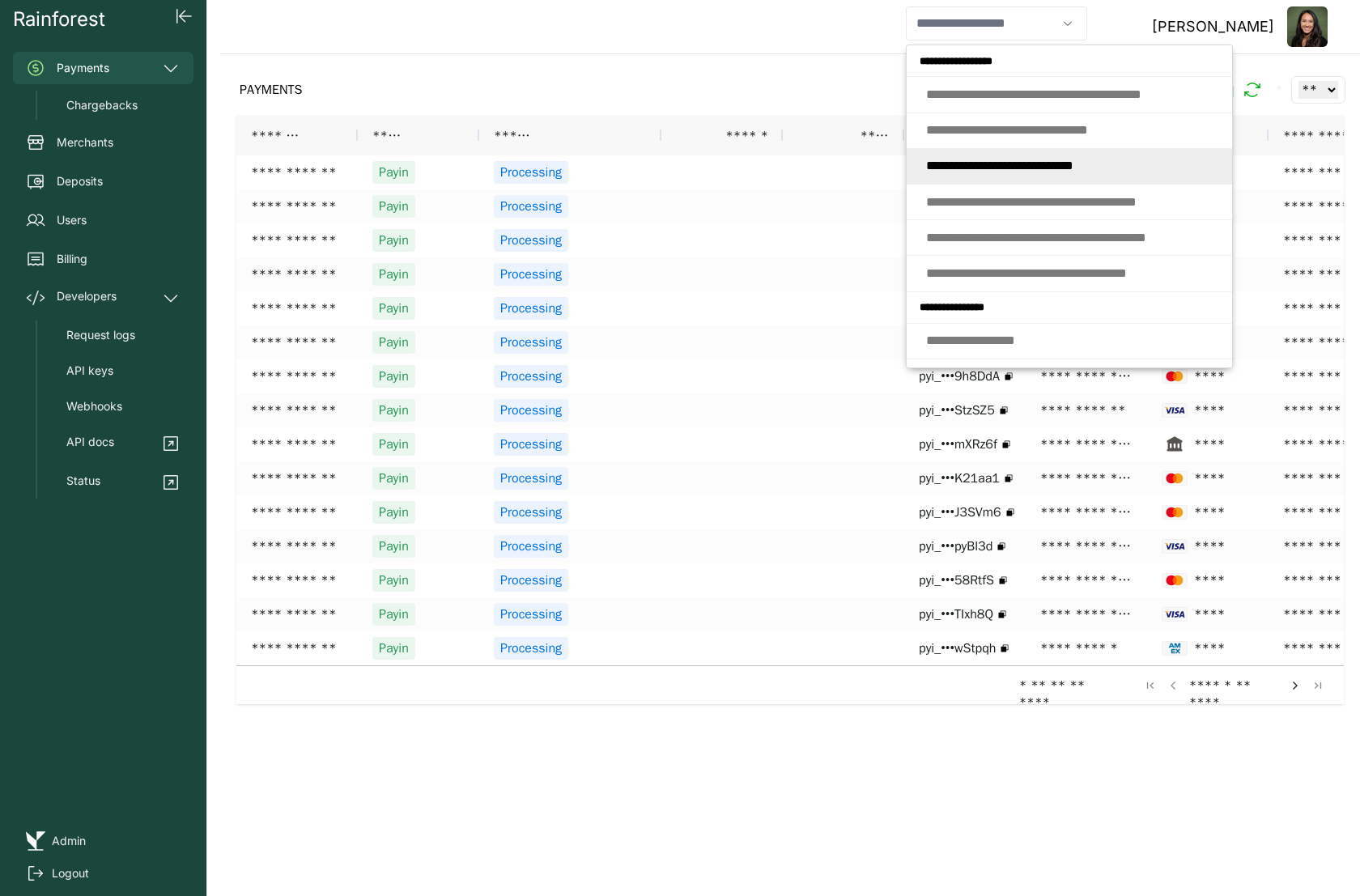 type on "**********" 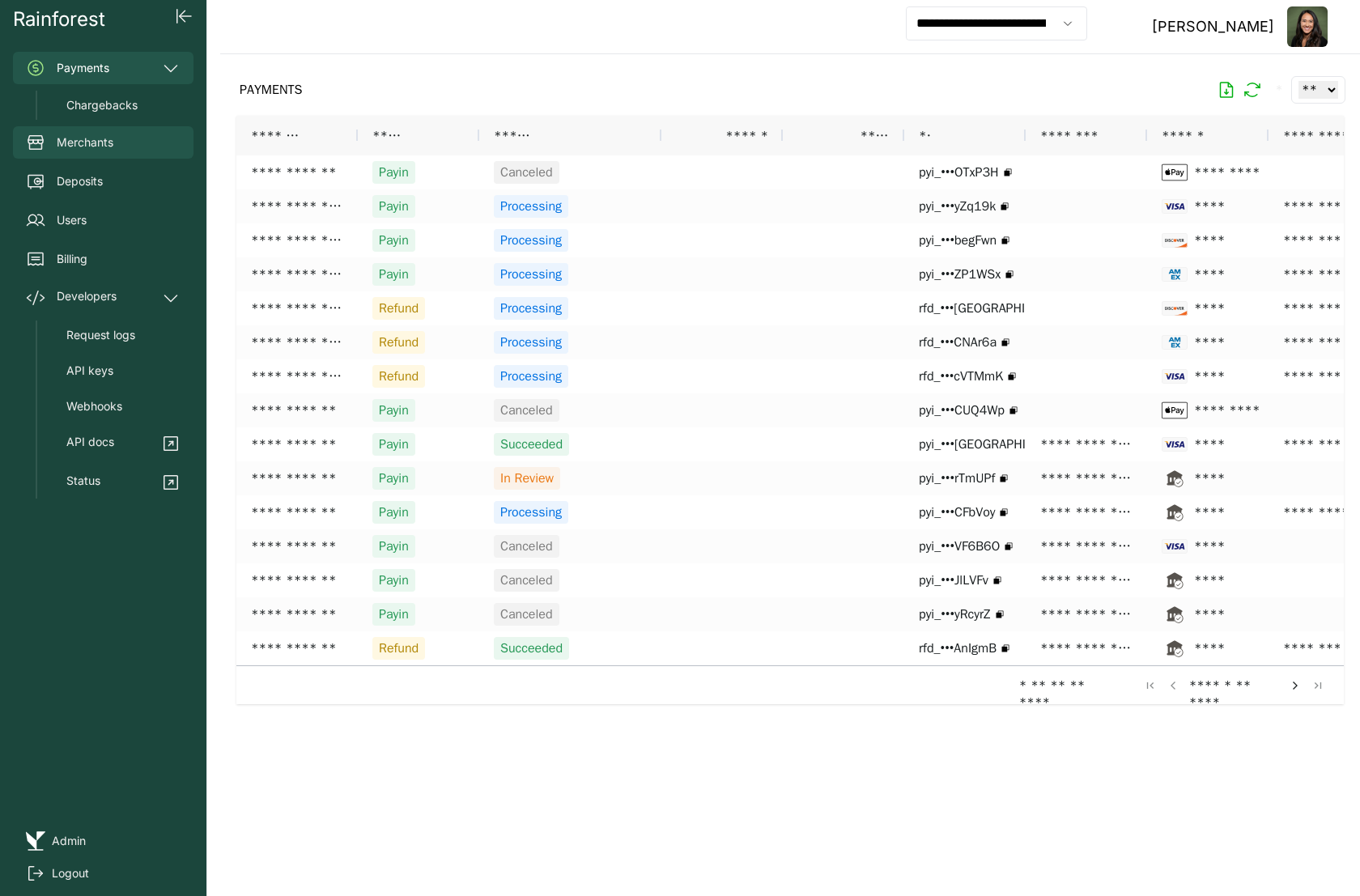 click on "Merchants" at bounding box center (85, 142) 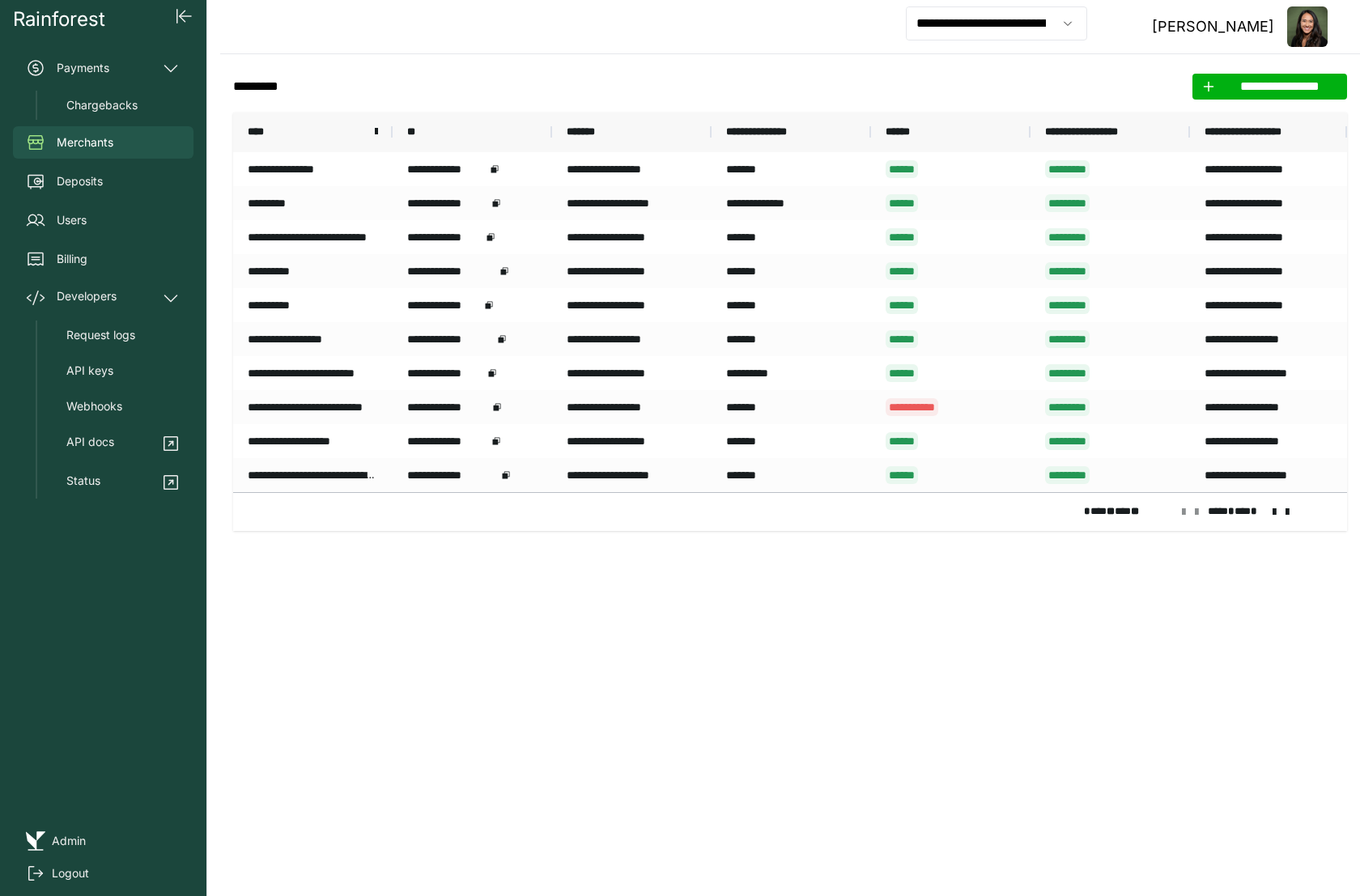 click on "****" at bounding box center (306, 132) 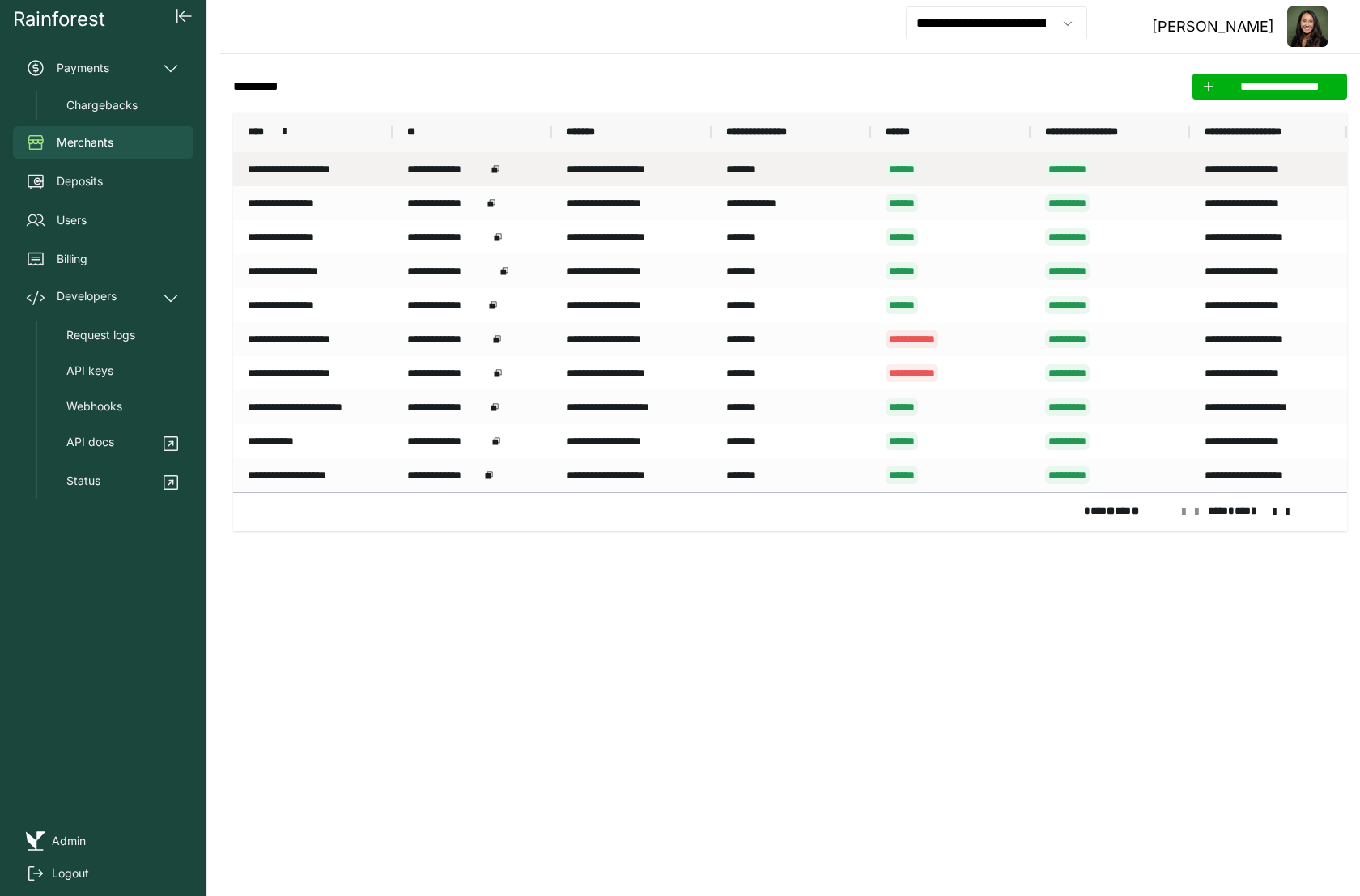 click on "**********" at bounding box center (312, 169) 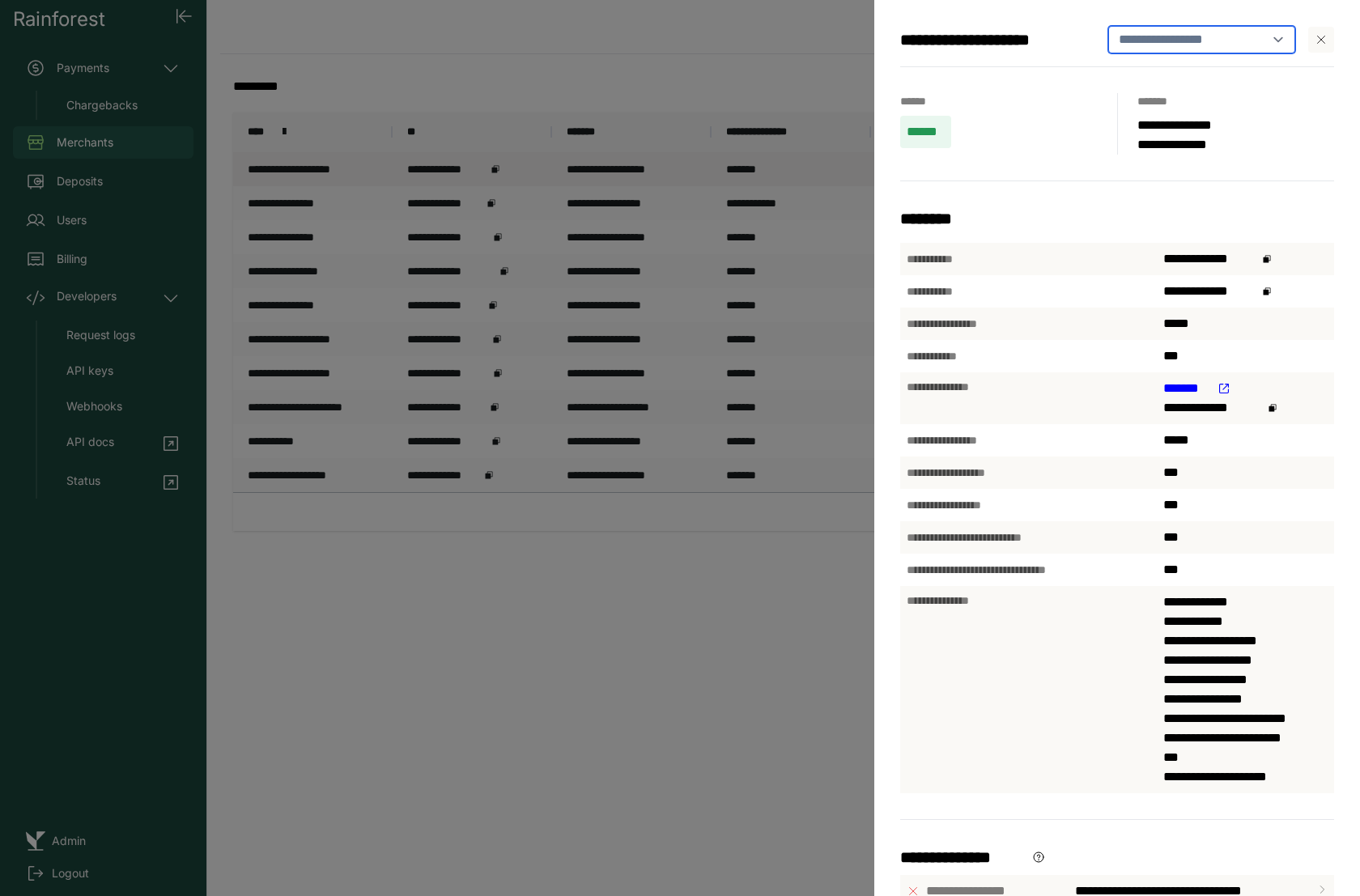 click on "**********" at bounding box center (1202, 40) 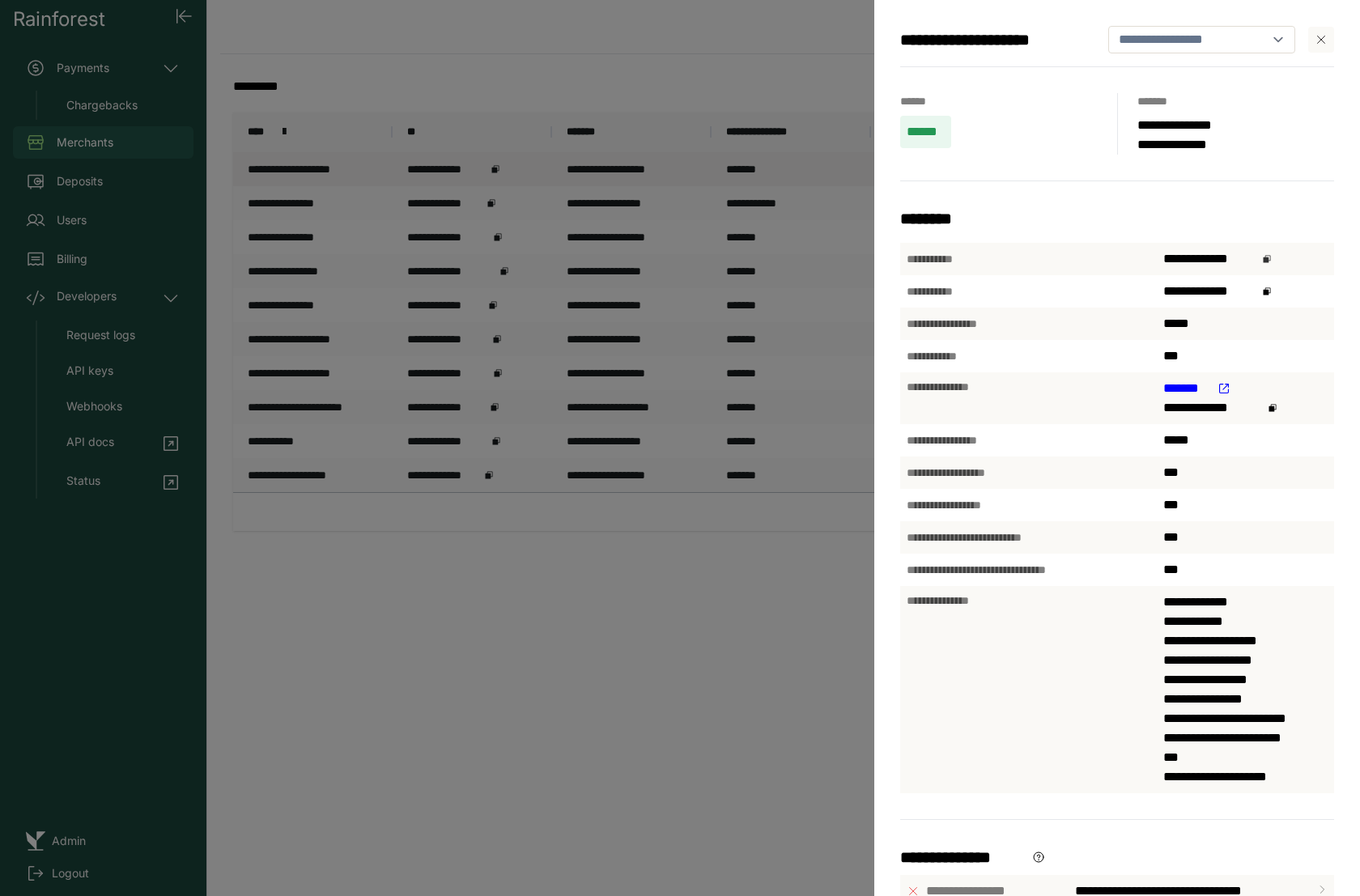 click 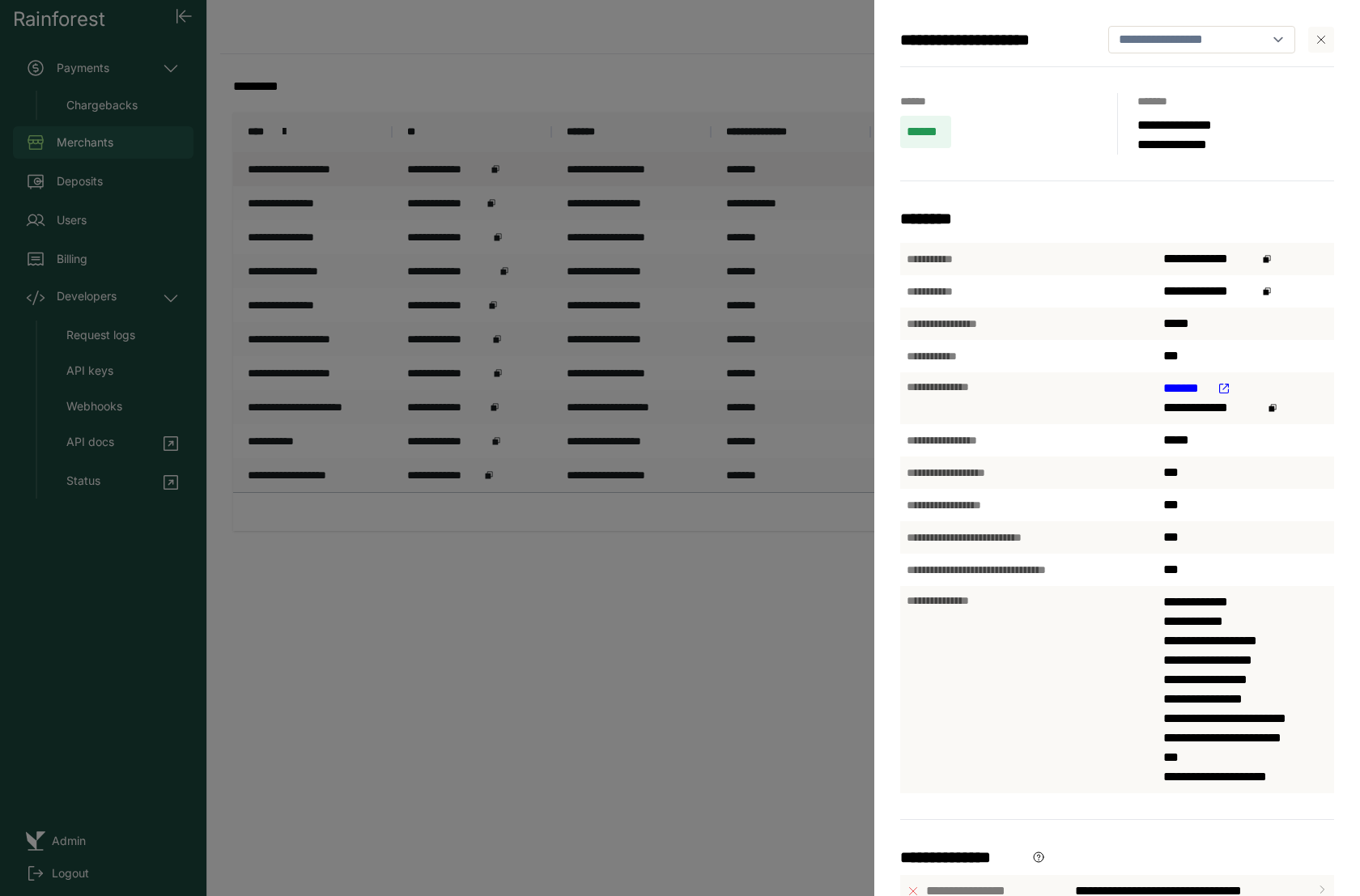 click on "**********" at bounding box center [680, 448] 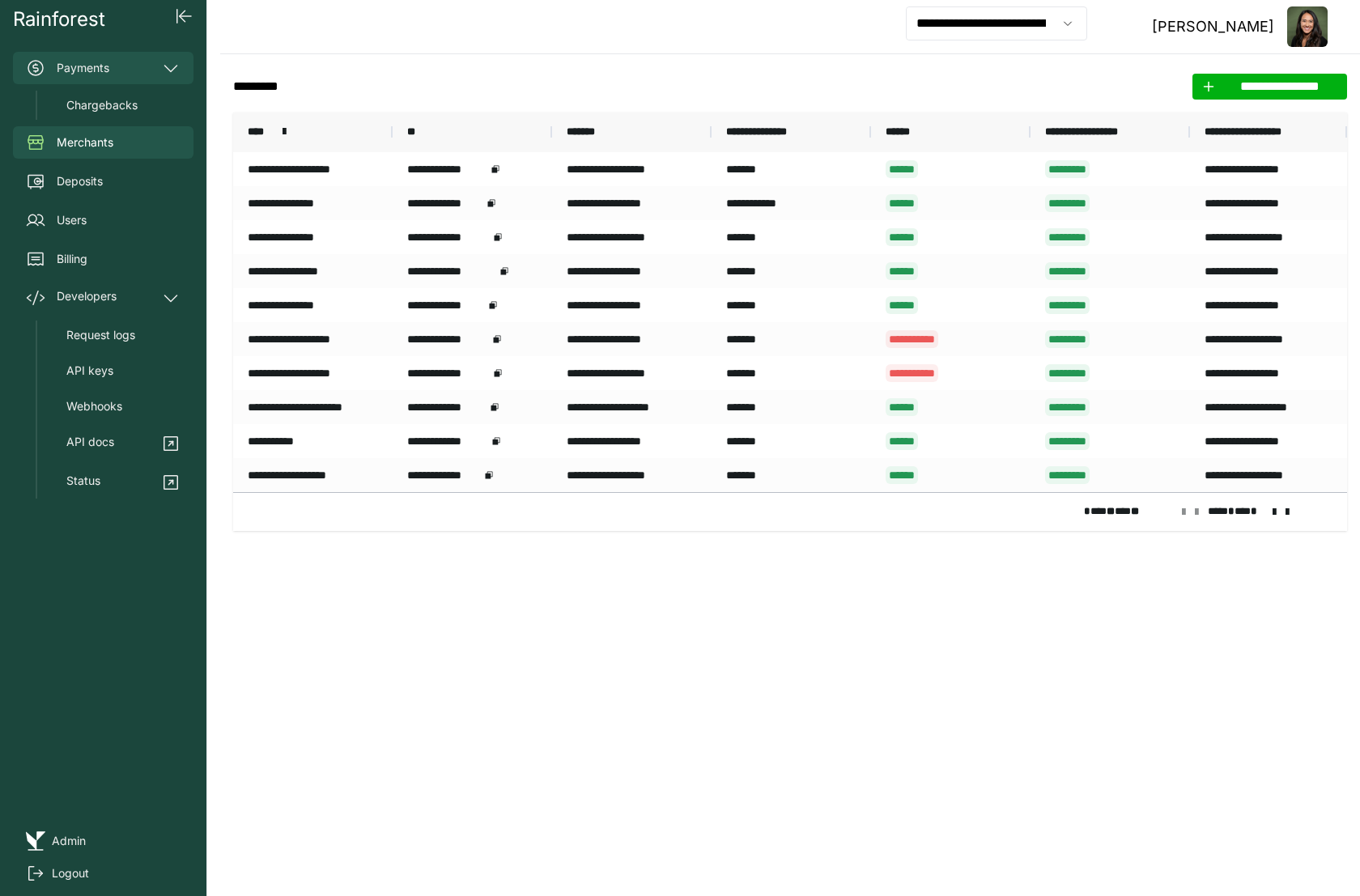 click on "Payments" at bounding box center (103, 68) 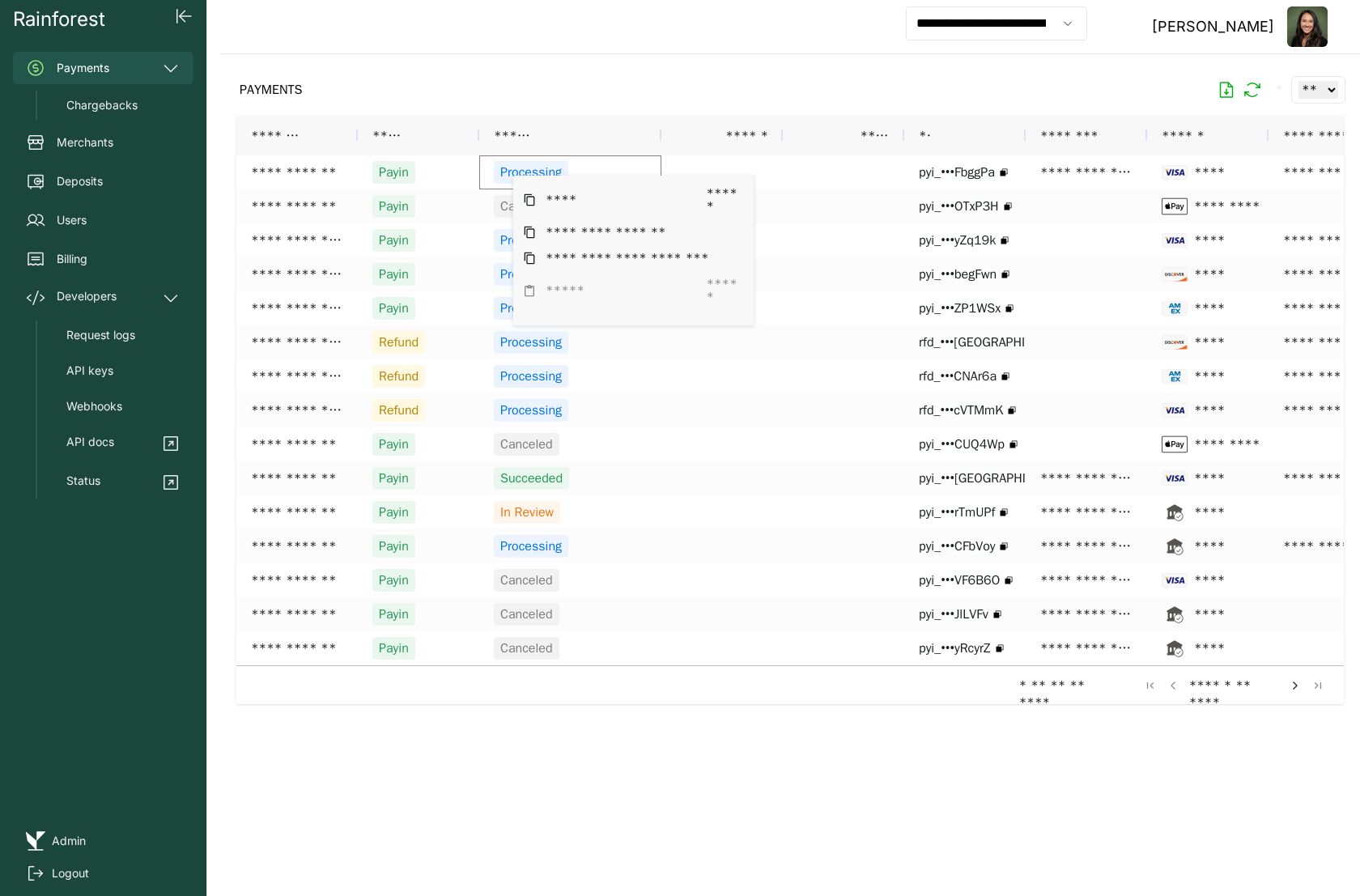 click on "PAYMENTS * ** ** ** ***" at bounding box center (790, 90) 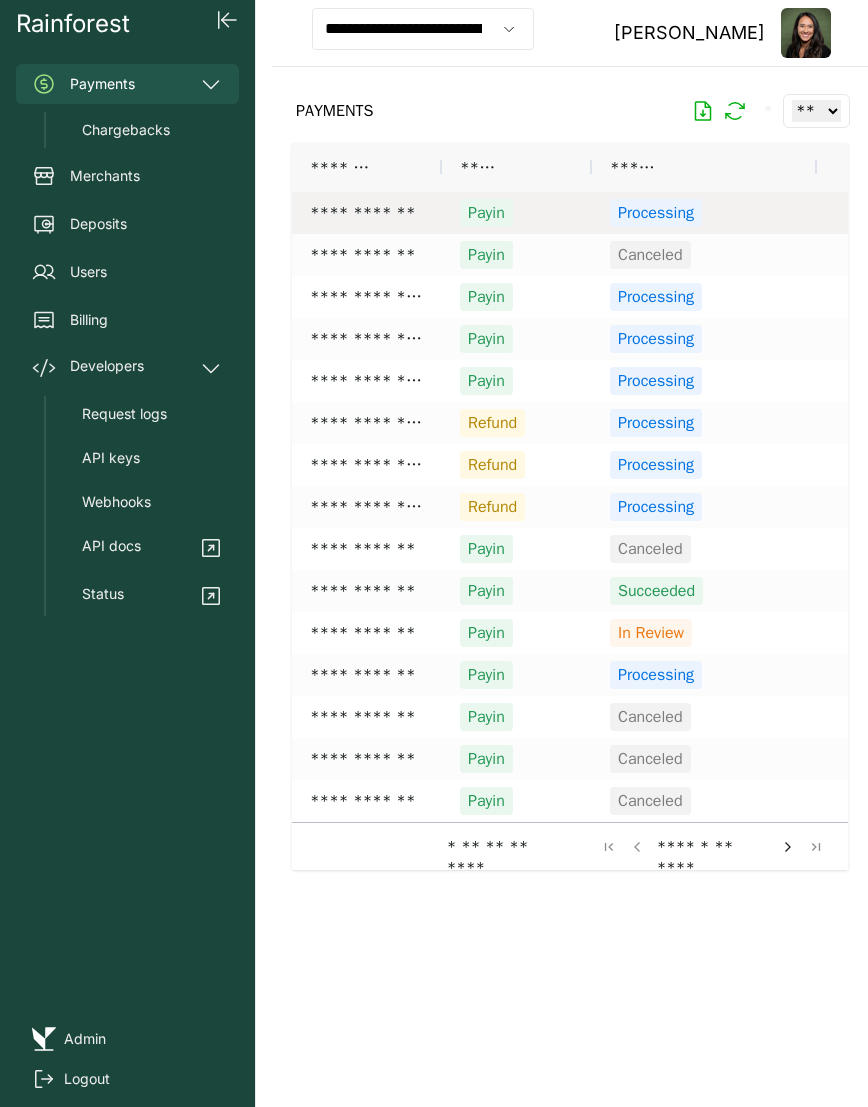 click on "Payin" at bounding box center (517, 213) 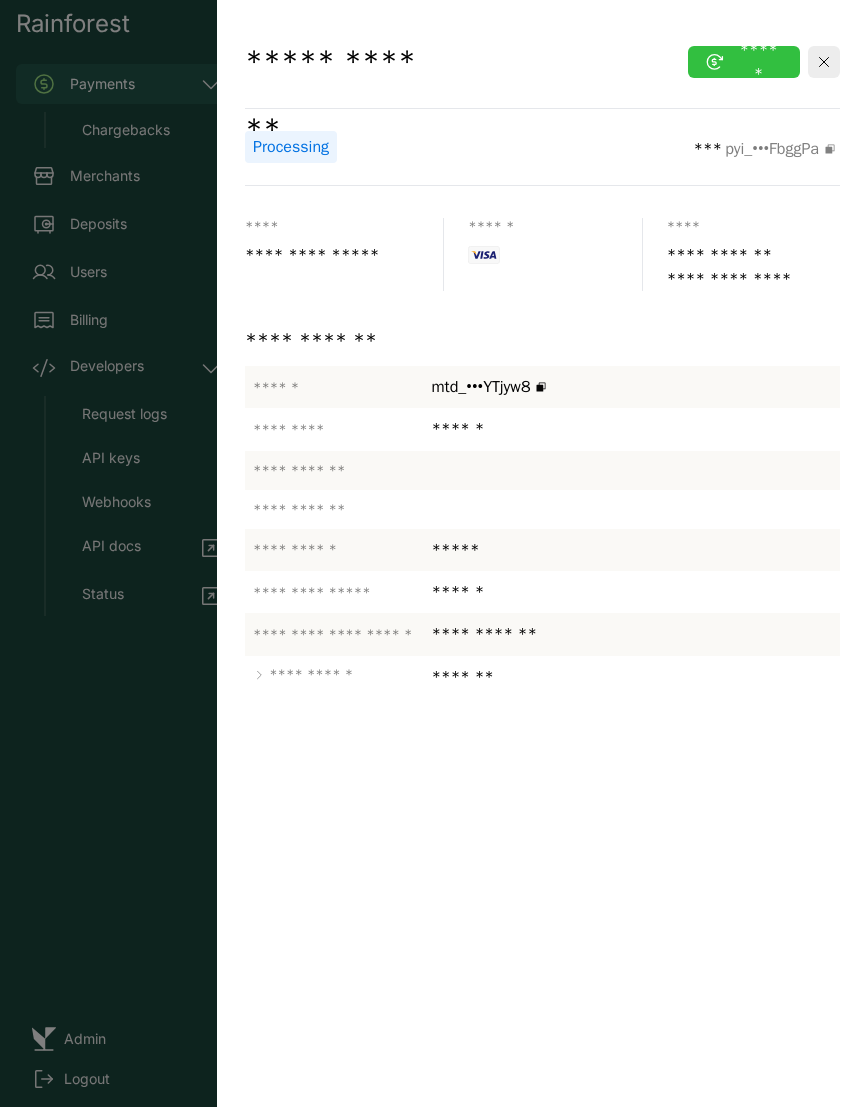 click on "******" at bounding box center (744, 62) 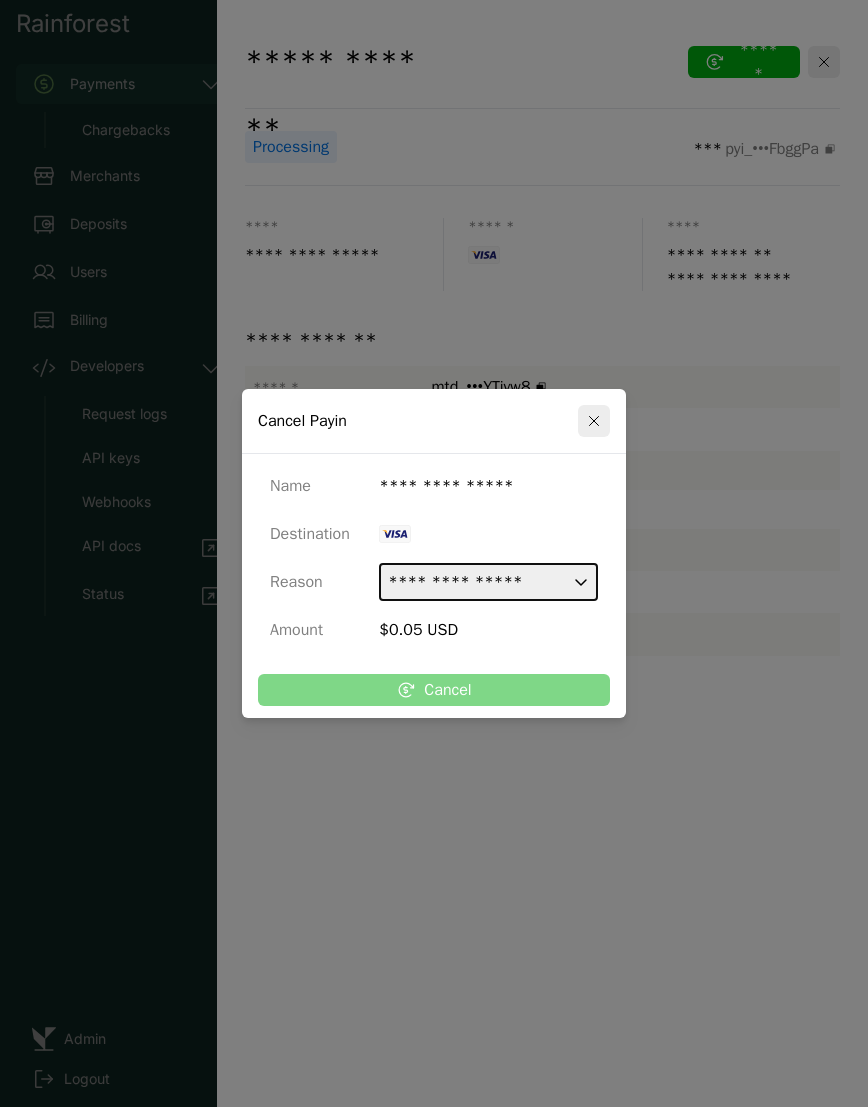 click on "**********" at bounding box center [488, 582] 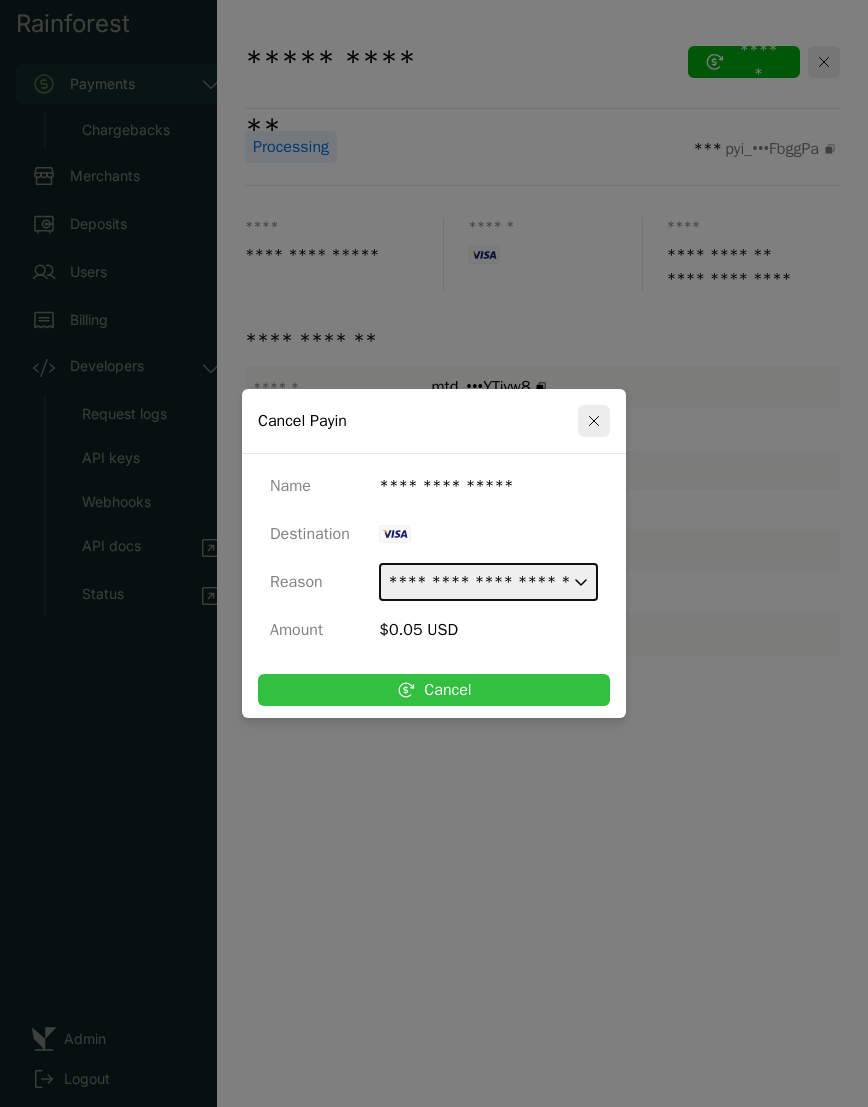 click 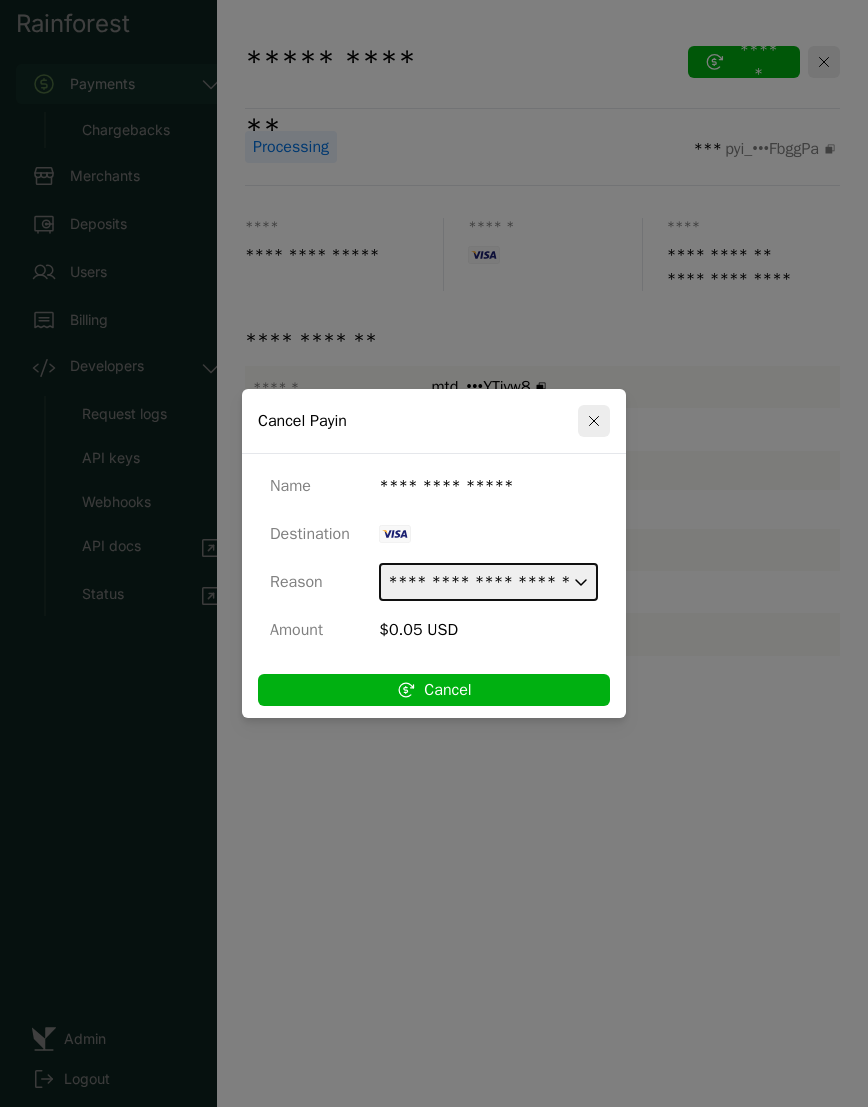type 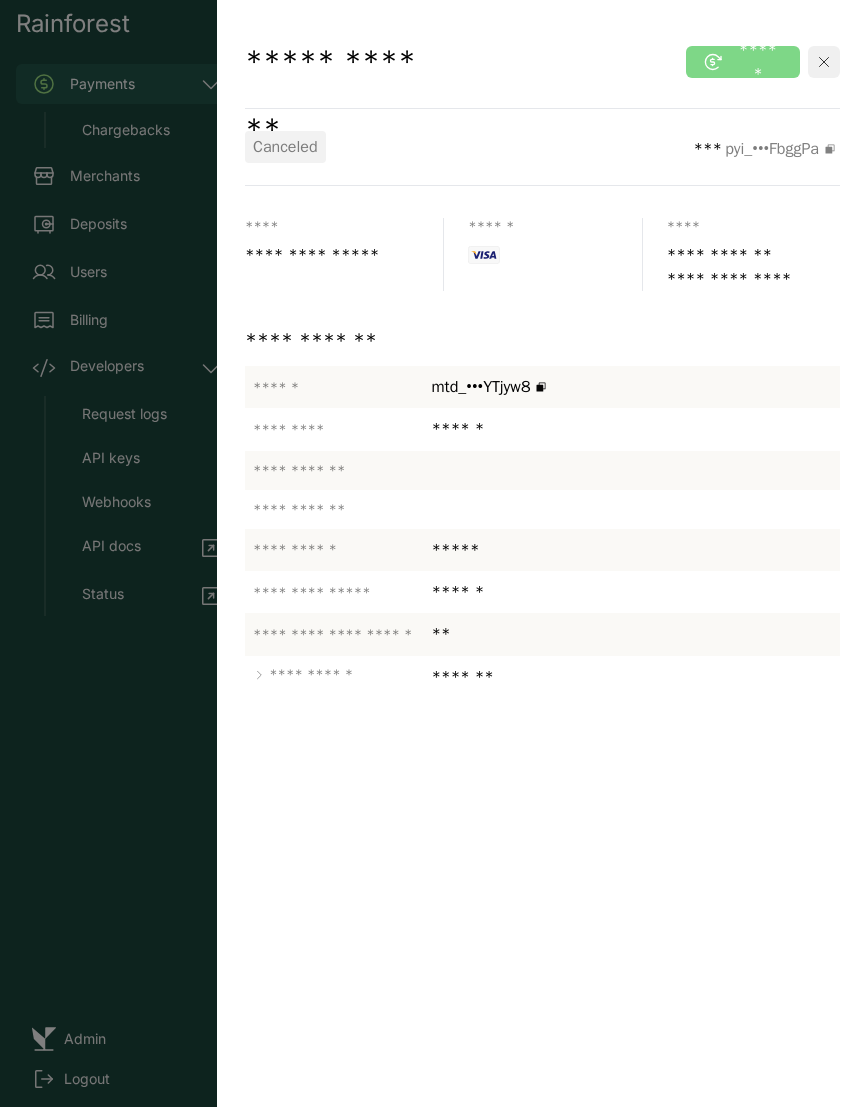 click at bounding box center (824, 62) 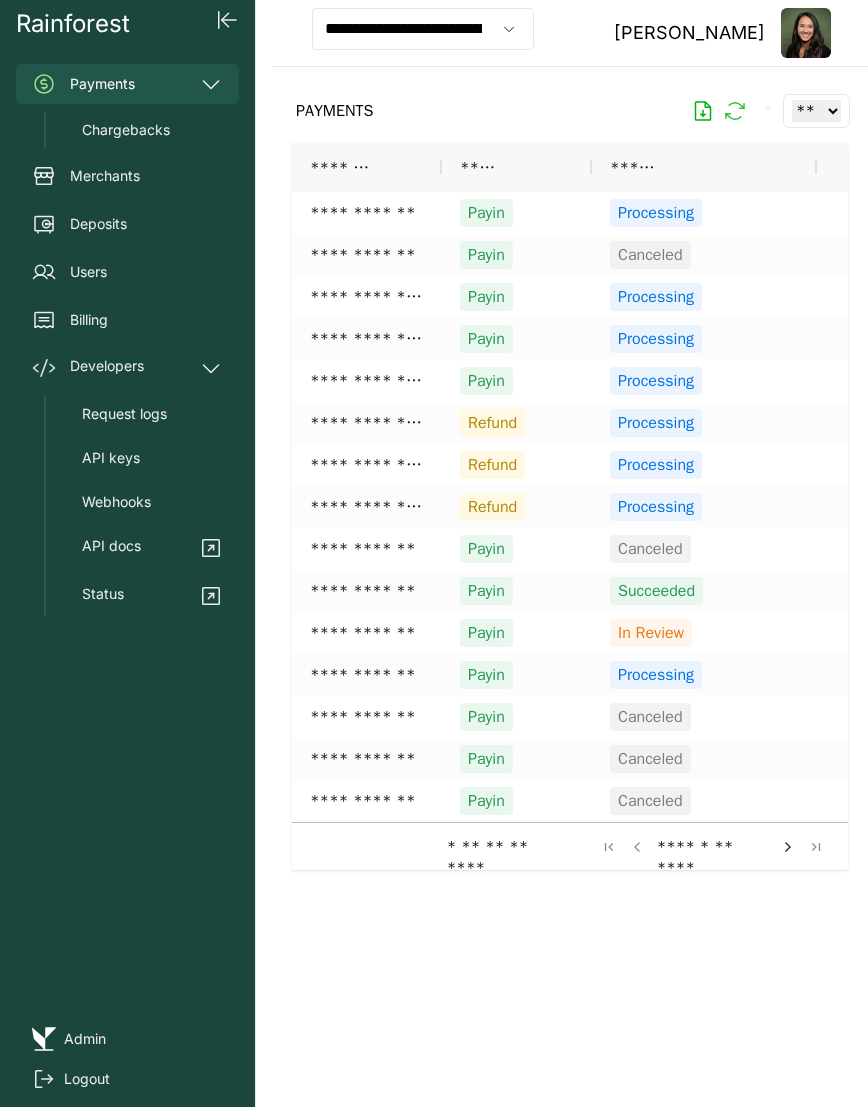 click 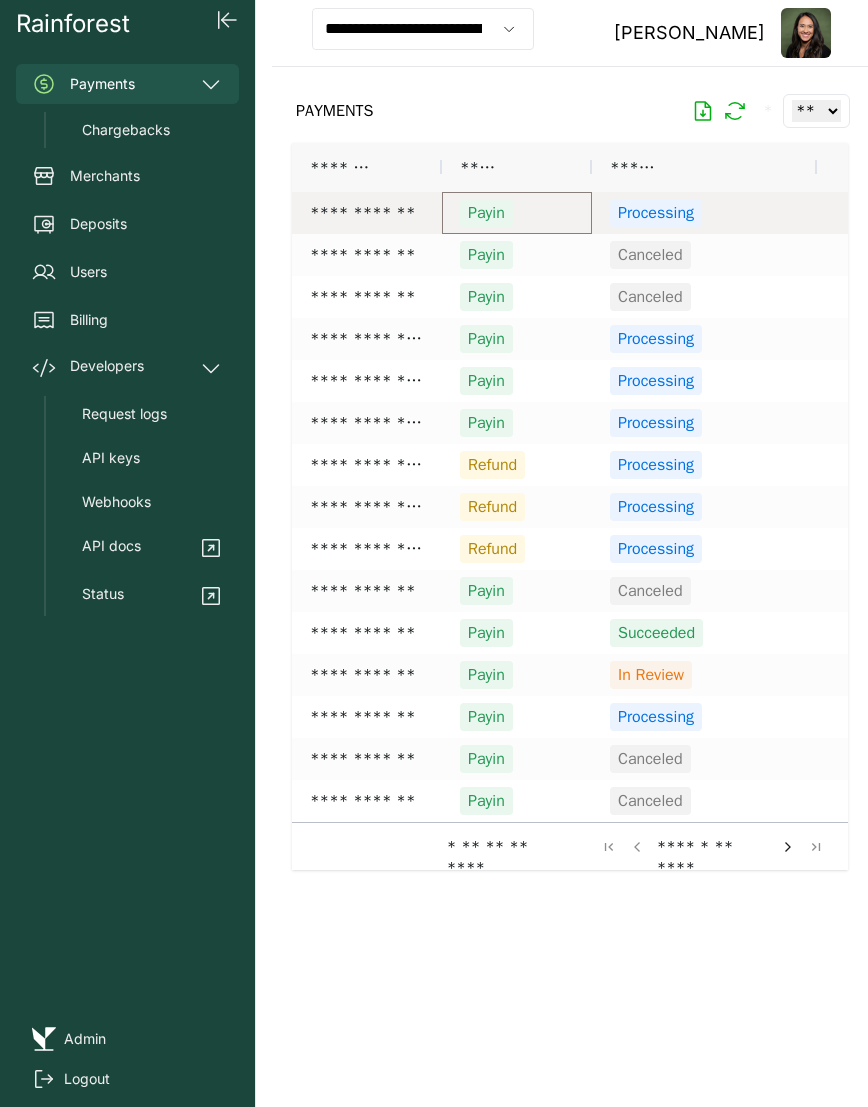click on "Payin" at bounding box center (517, 213) 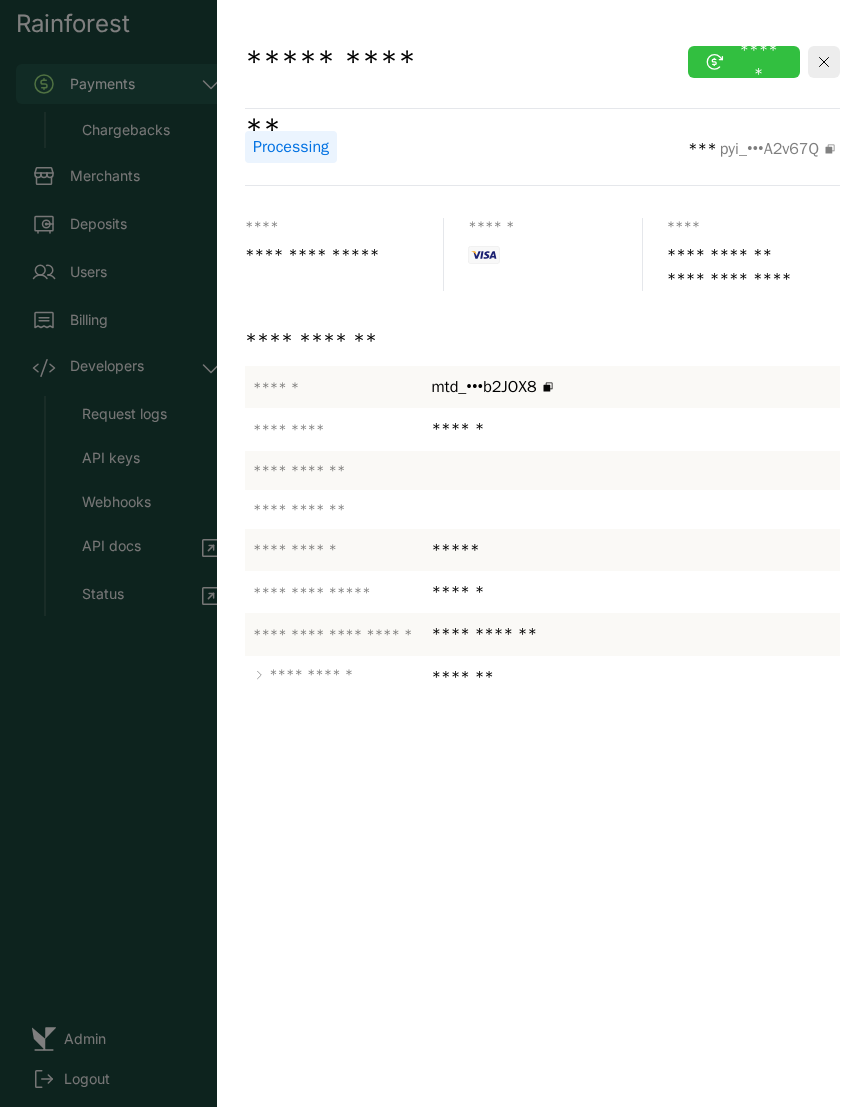 click on "***** ******* ******" at bounding box center (542, 68) 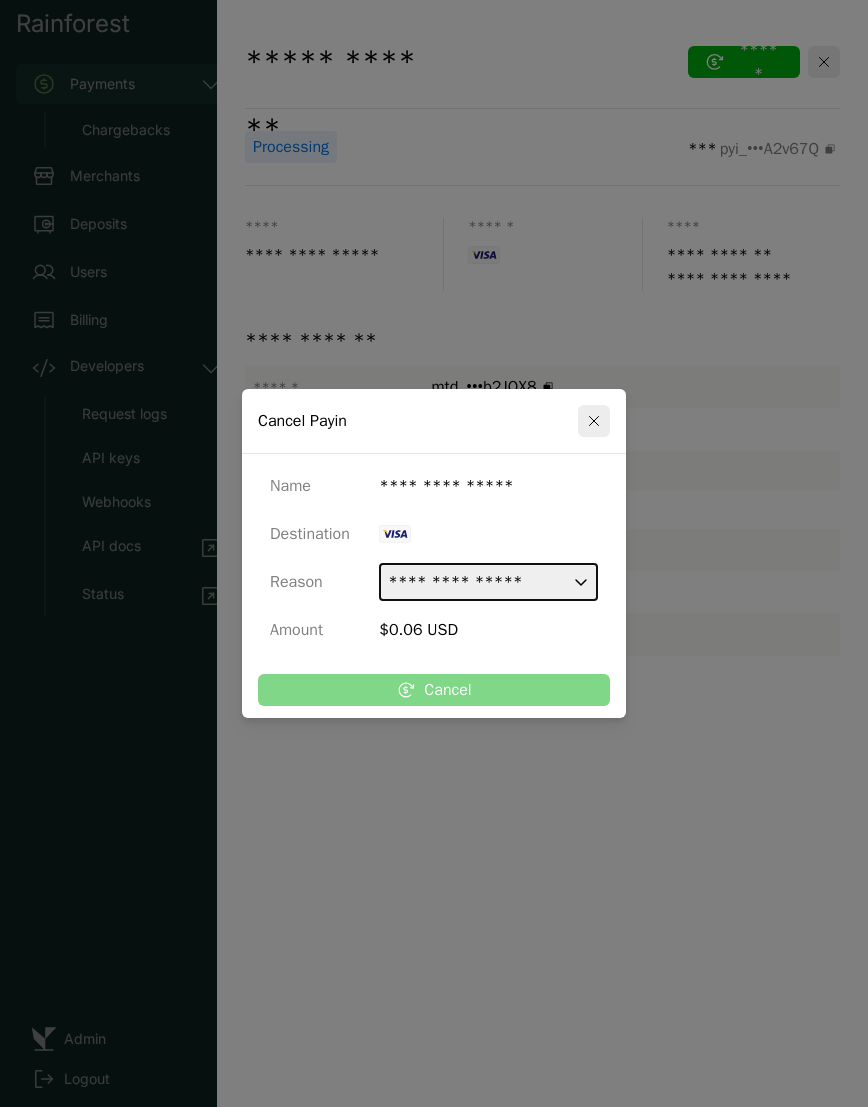 click on "**********" at bounding box center (488, 582) 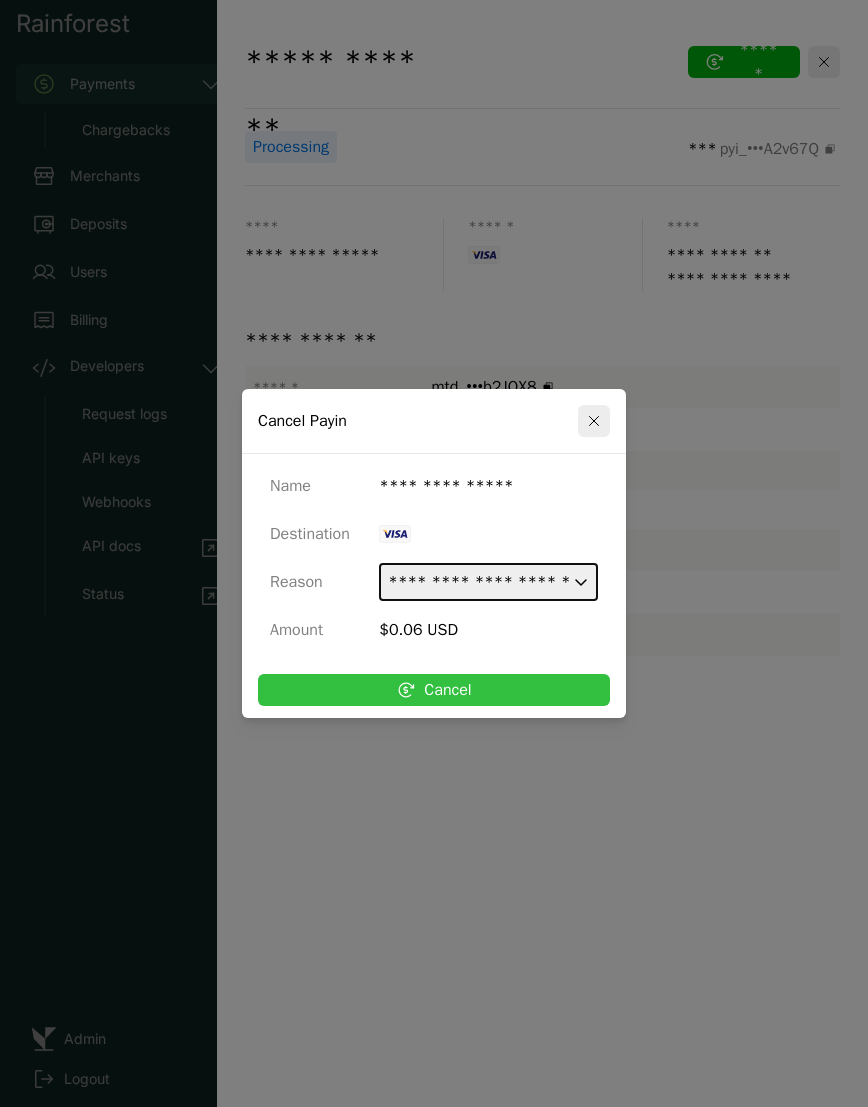 click on "Cancel" at bounding box center (434, 690) 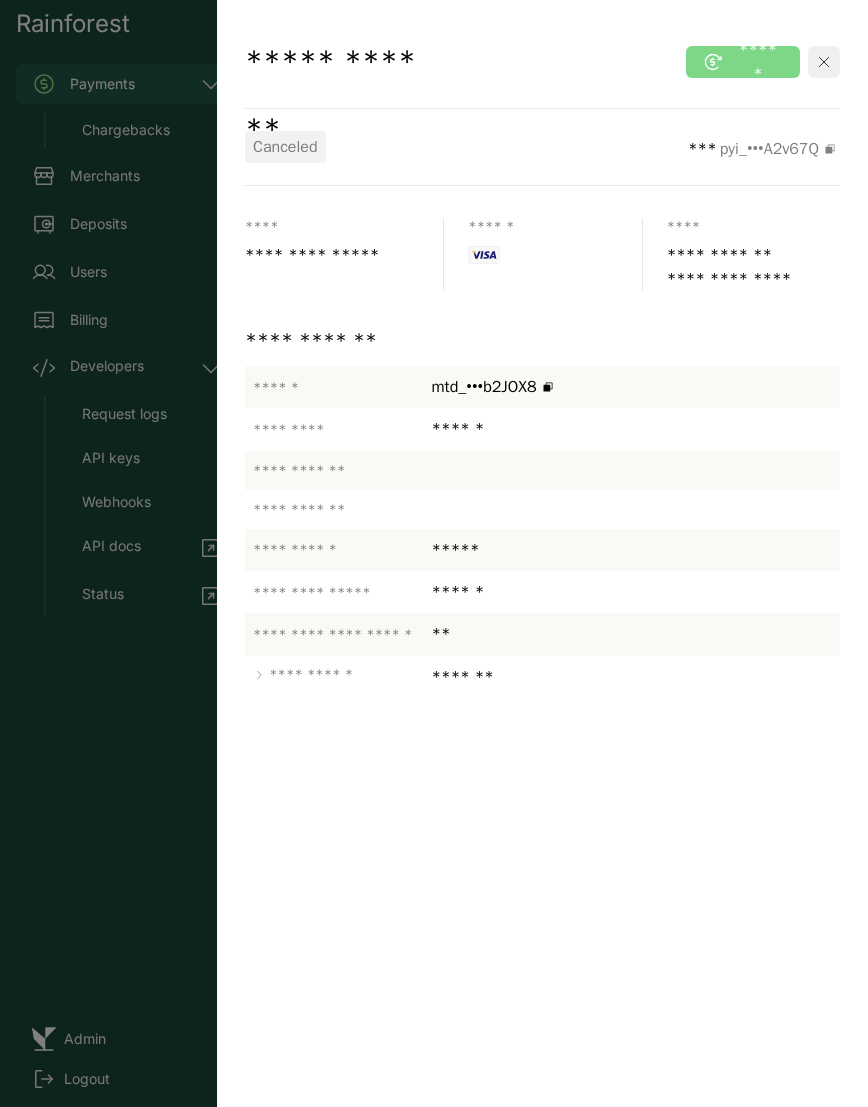 click 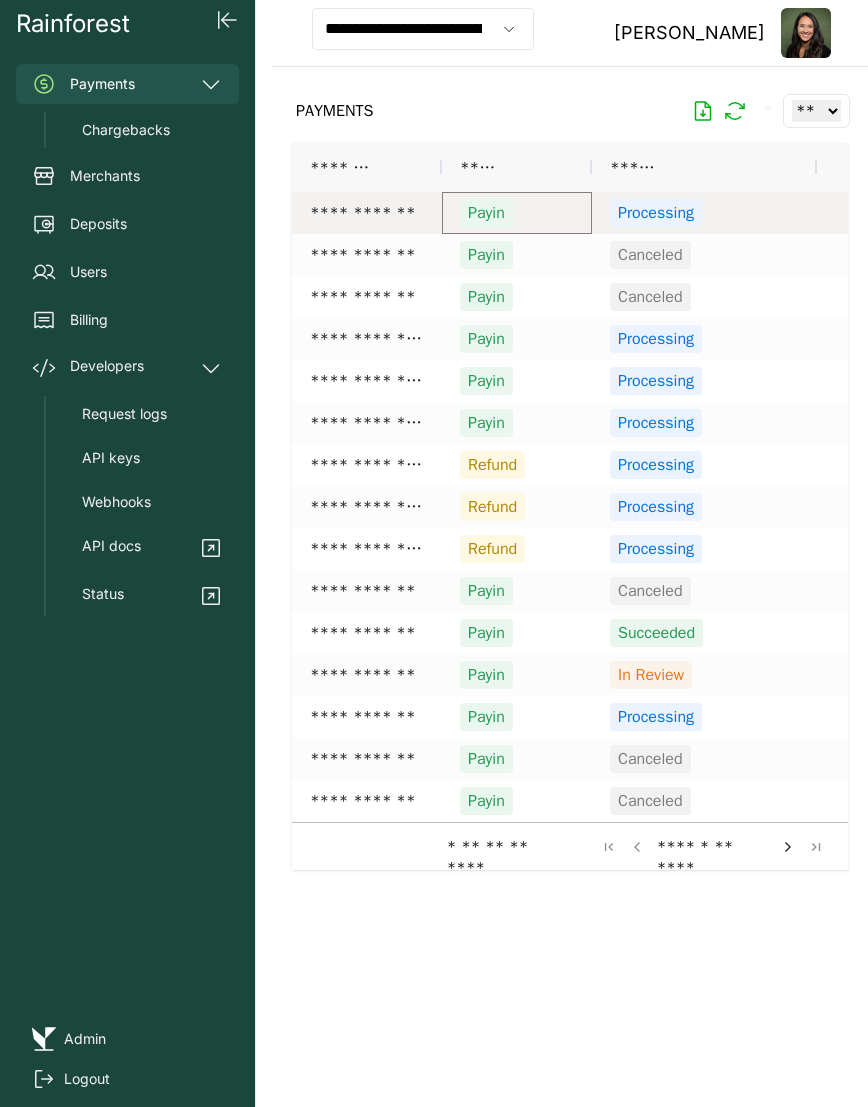 click on "Payin" at bounding box center [517, 213] 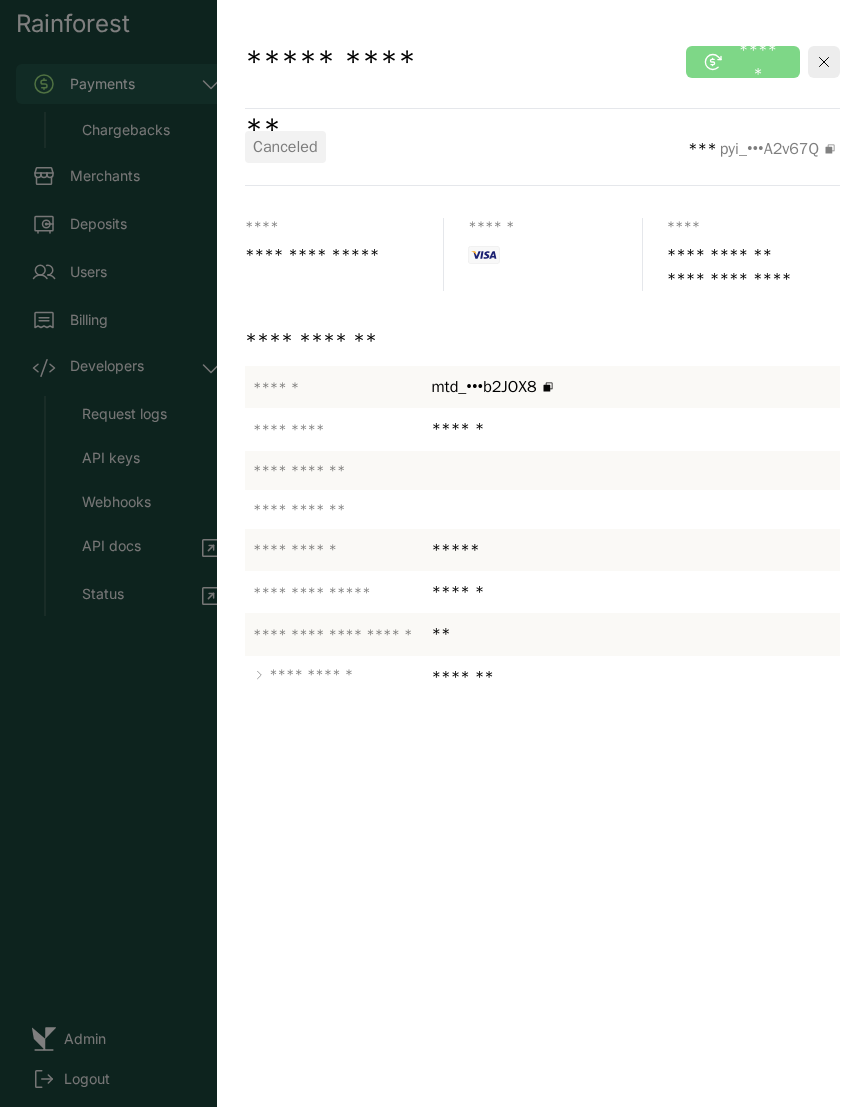 click on "*******" at bounding box center [632, 677] 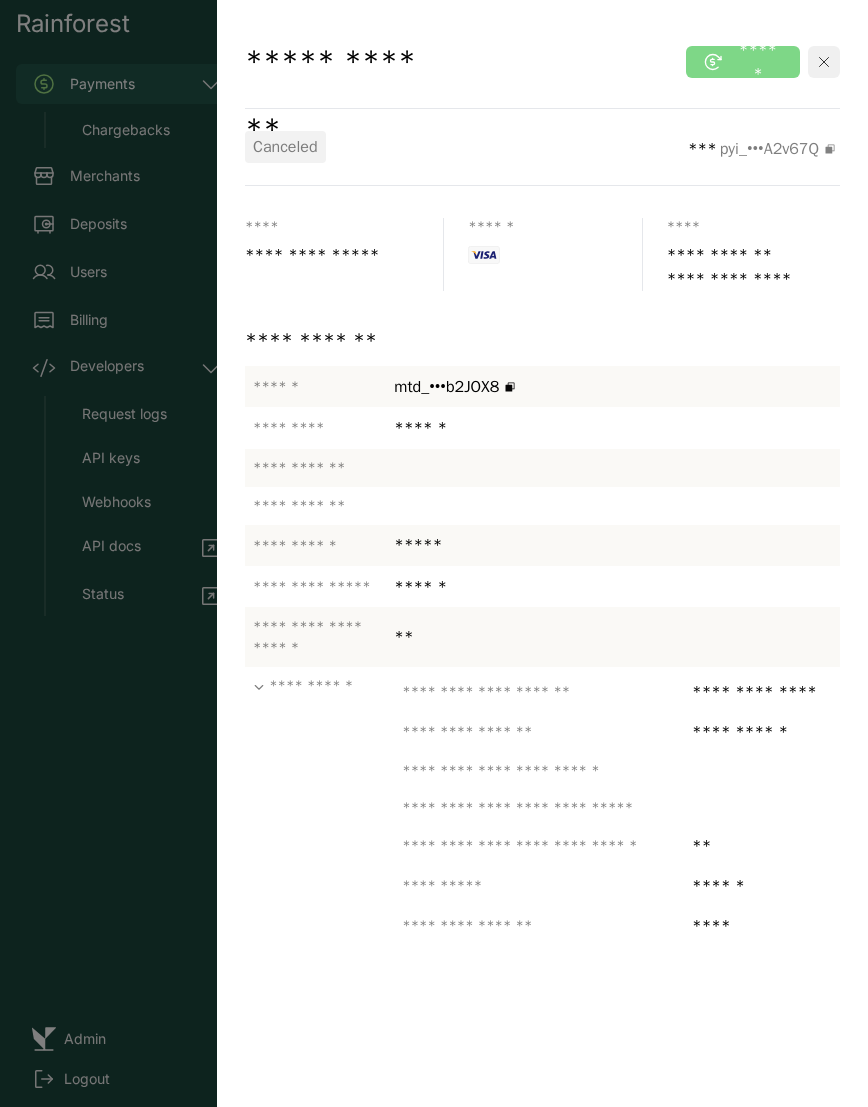 click at bounding box center (824, 62) 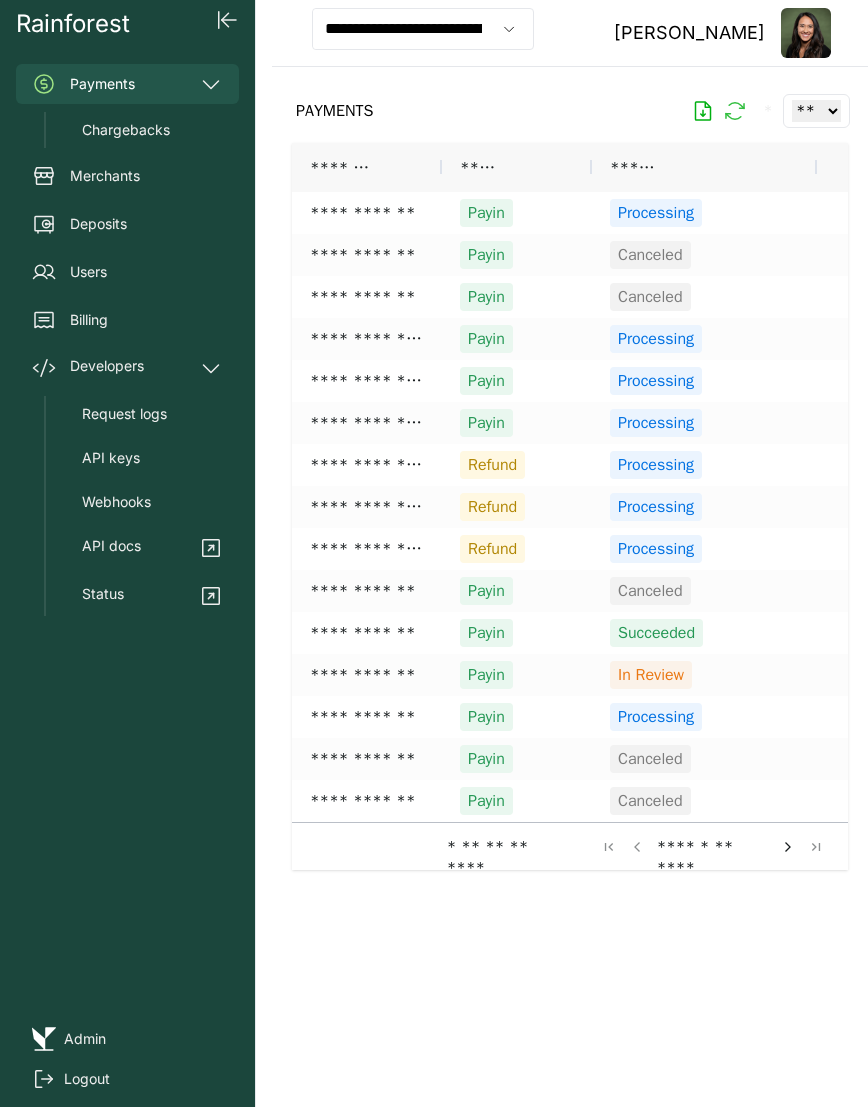 click 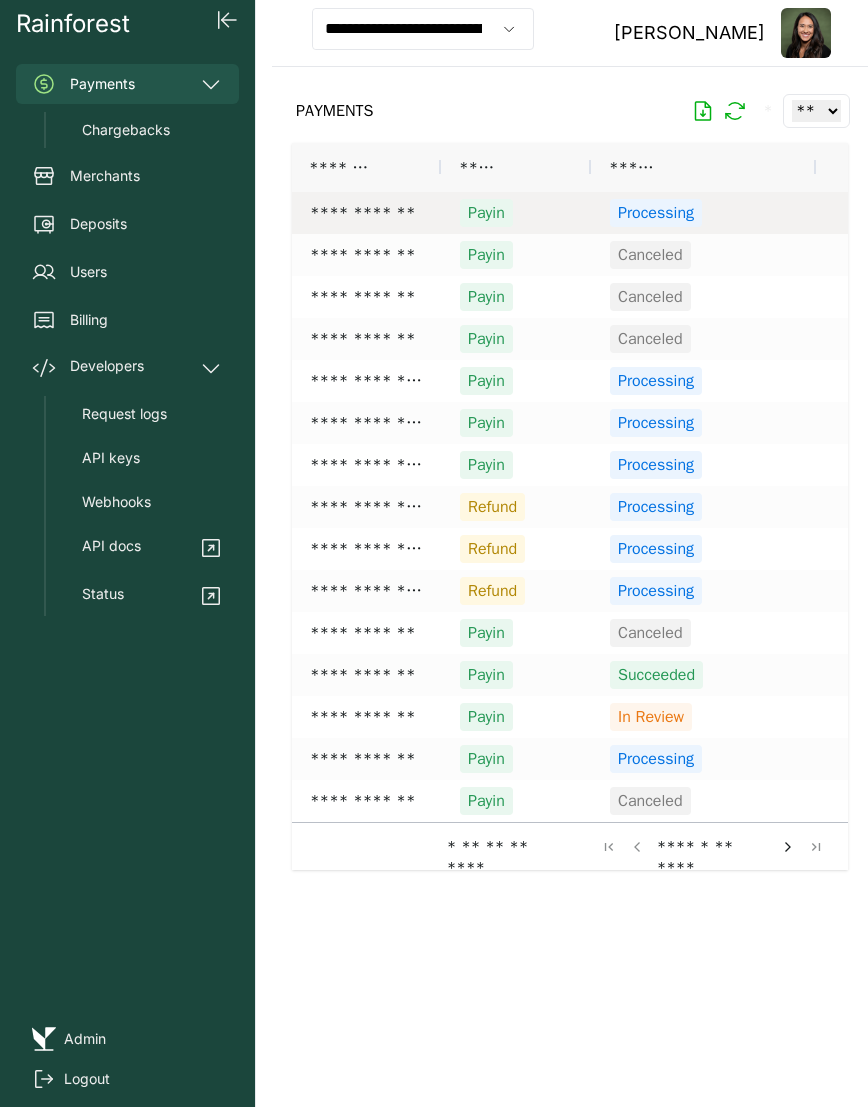 scroll, scrollTop: 0, scrollLeft: 279, axis: horizontal 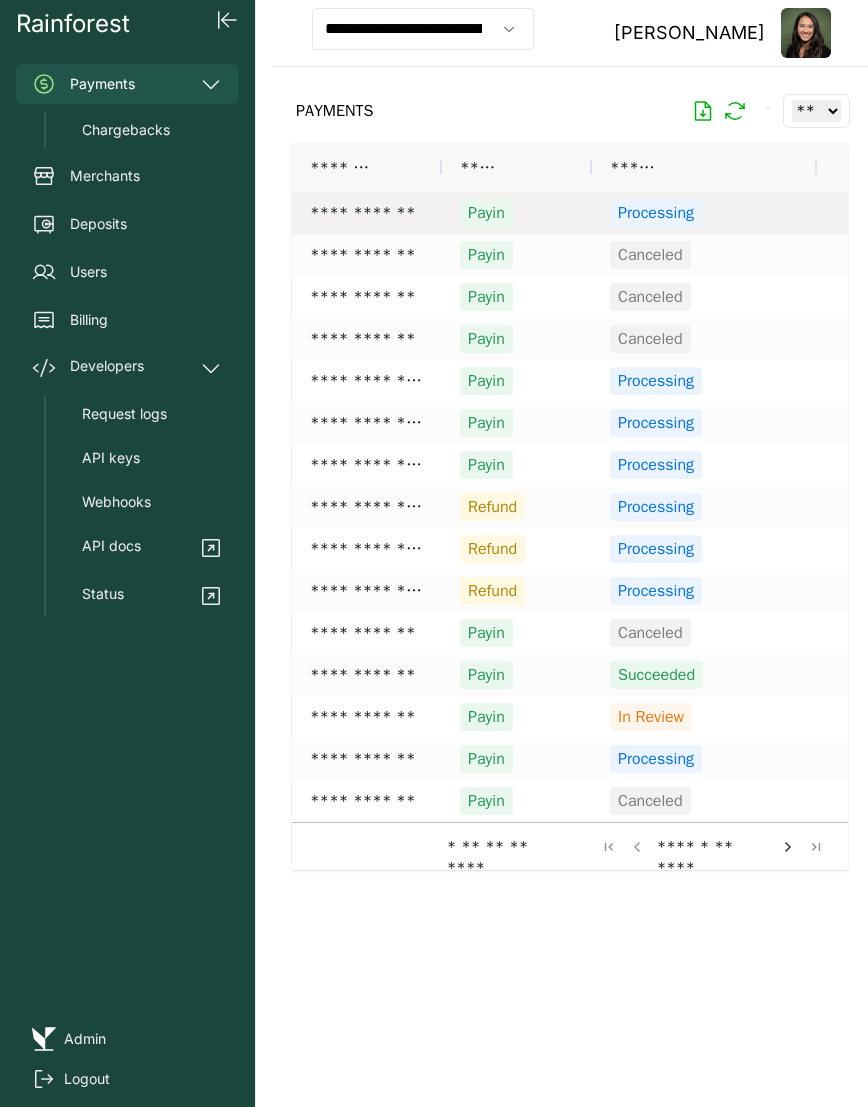 click on "Processing" at bounding box center (704, 213) 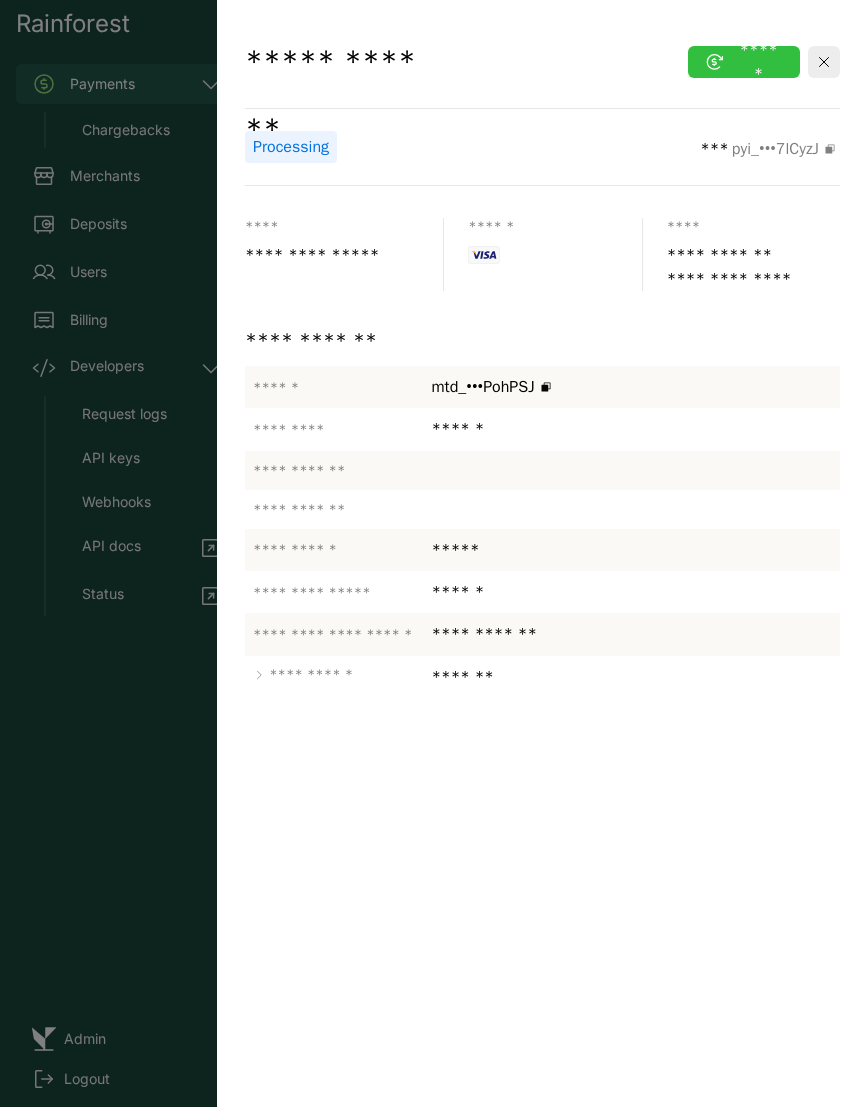 click on "******" at bounding box center (744, 62) 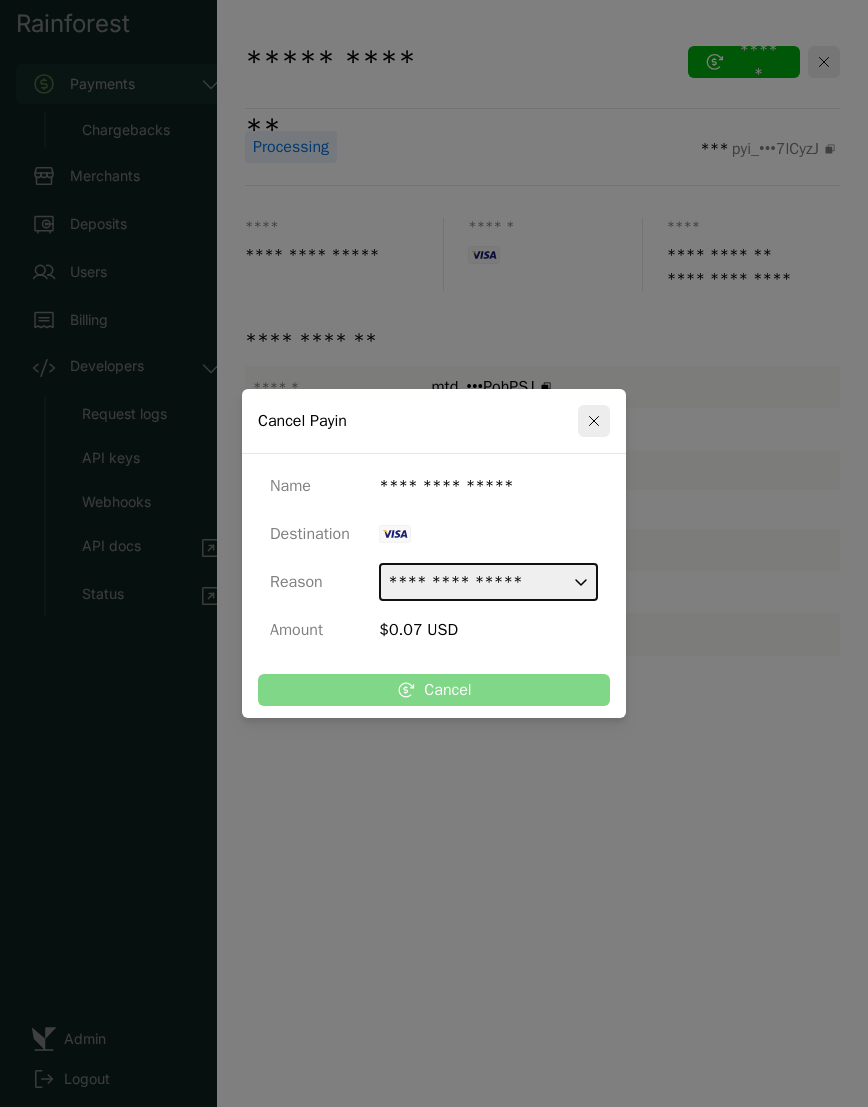 click on "**********" at bounding box center (488, 582) 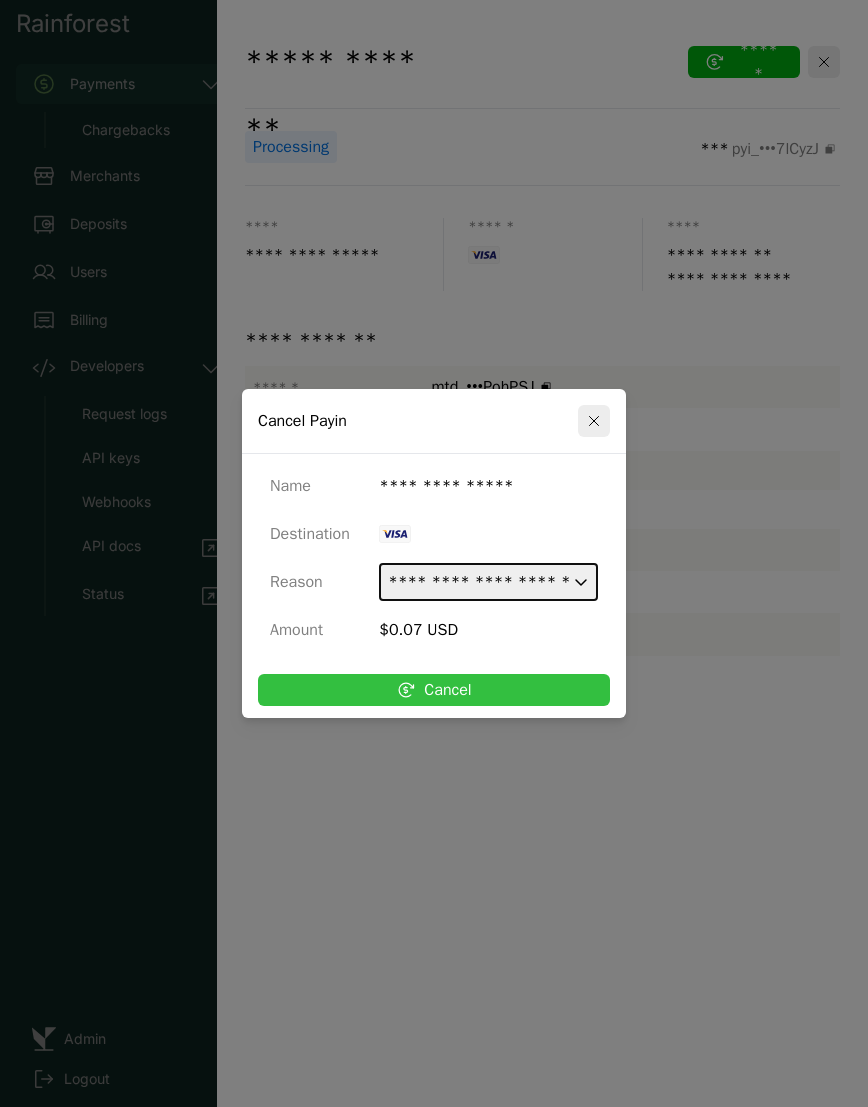click on "Cancel" at bounding box center [434, 690] 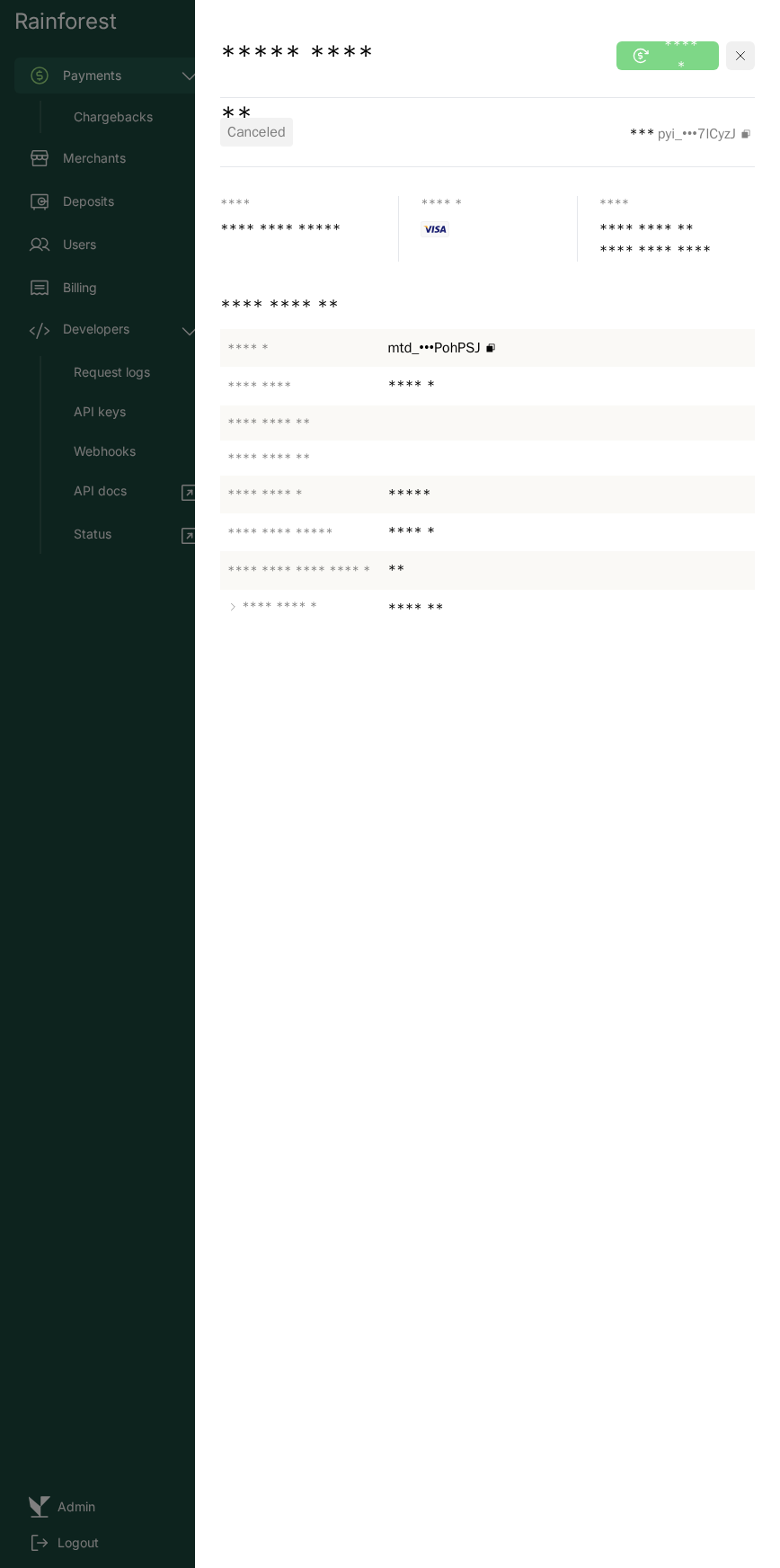 click at bounding box center (740, 56) 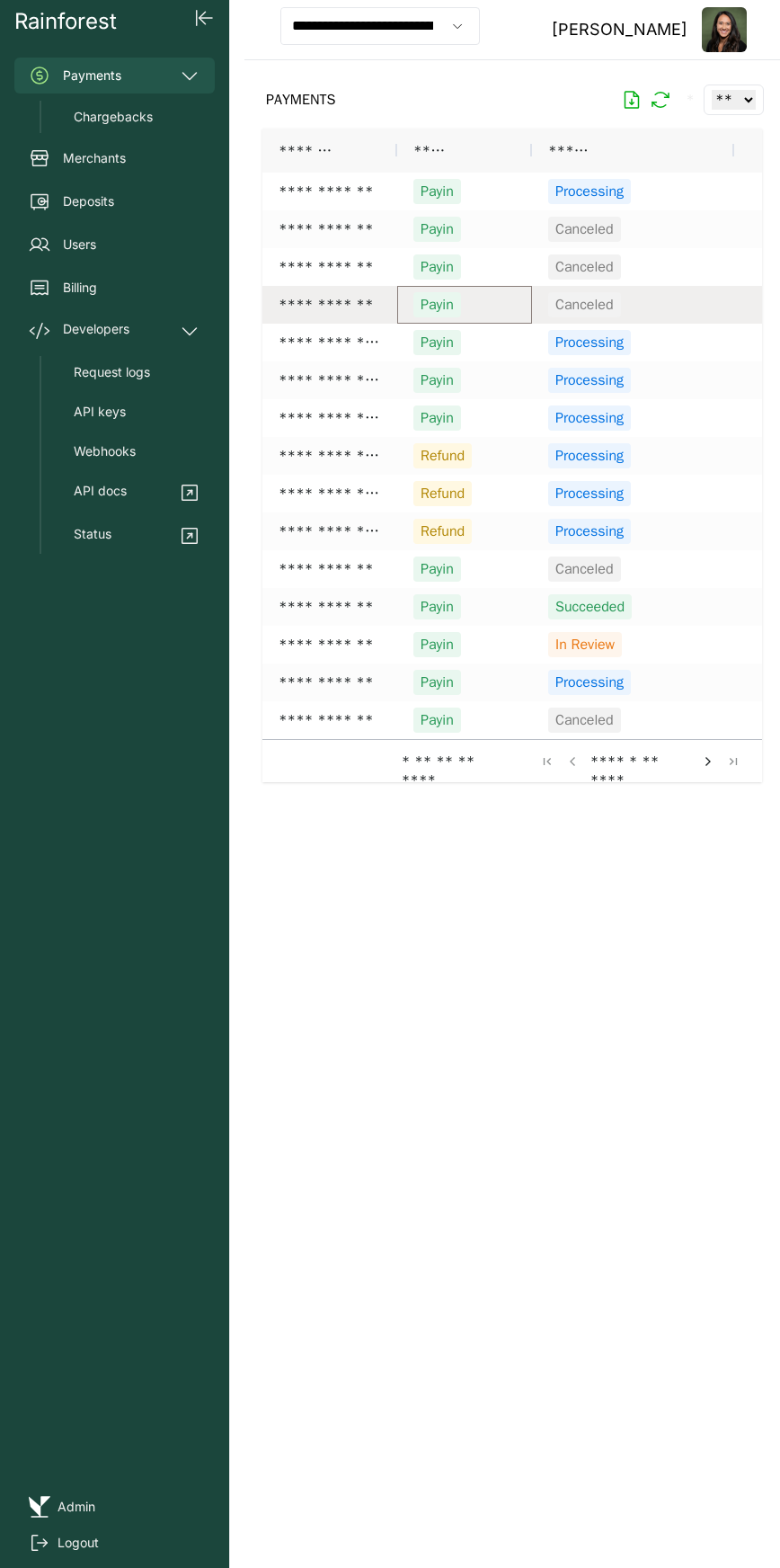 click on "Payin" at bounding box center (465, 305) 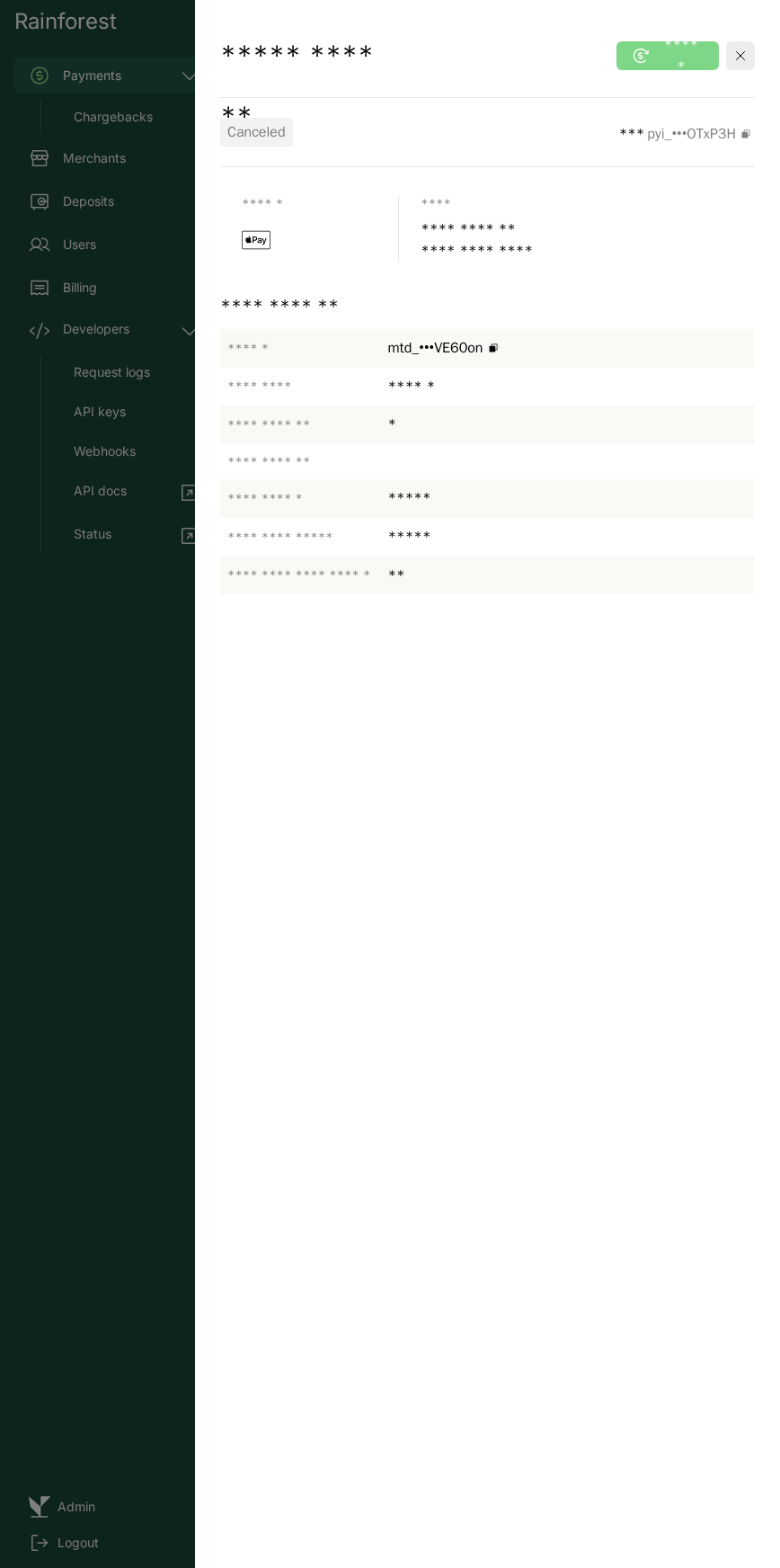 click on "**********" 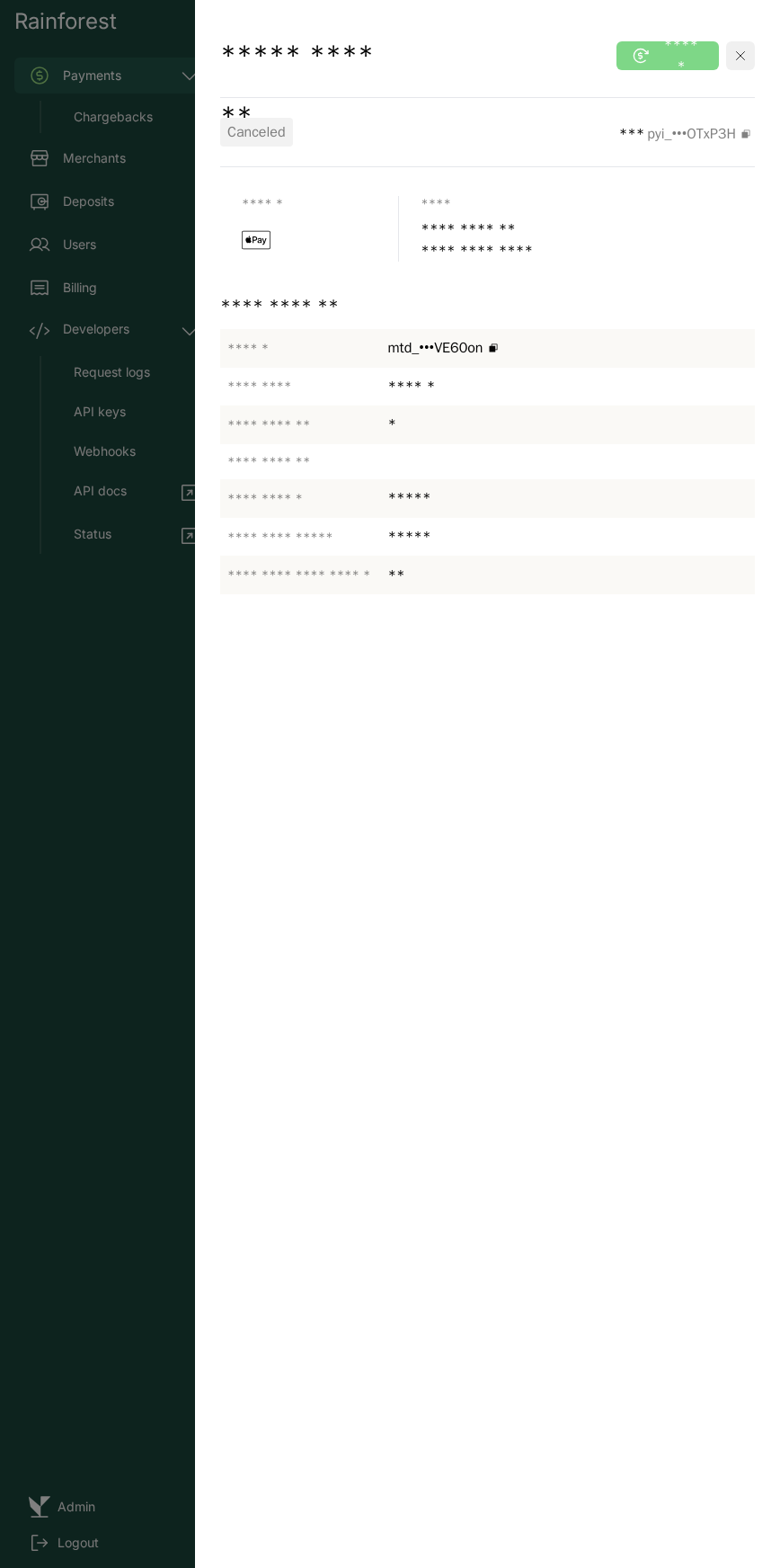 click 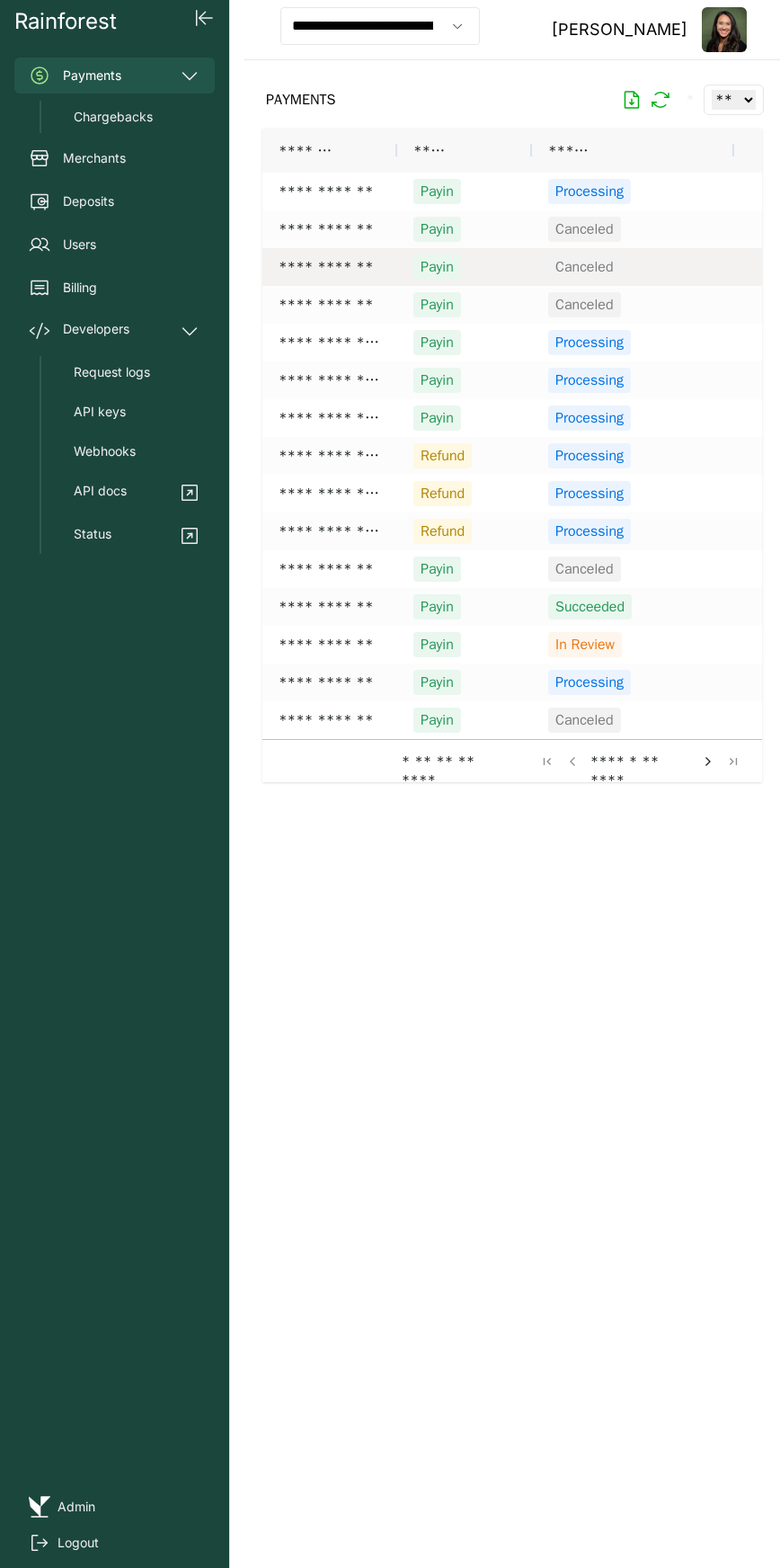 click on "Payin" at bounding box center [465, 267] 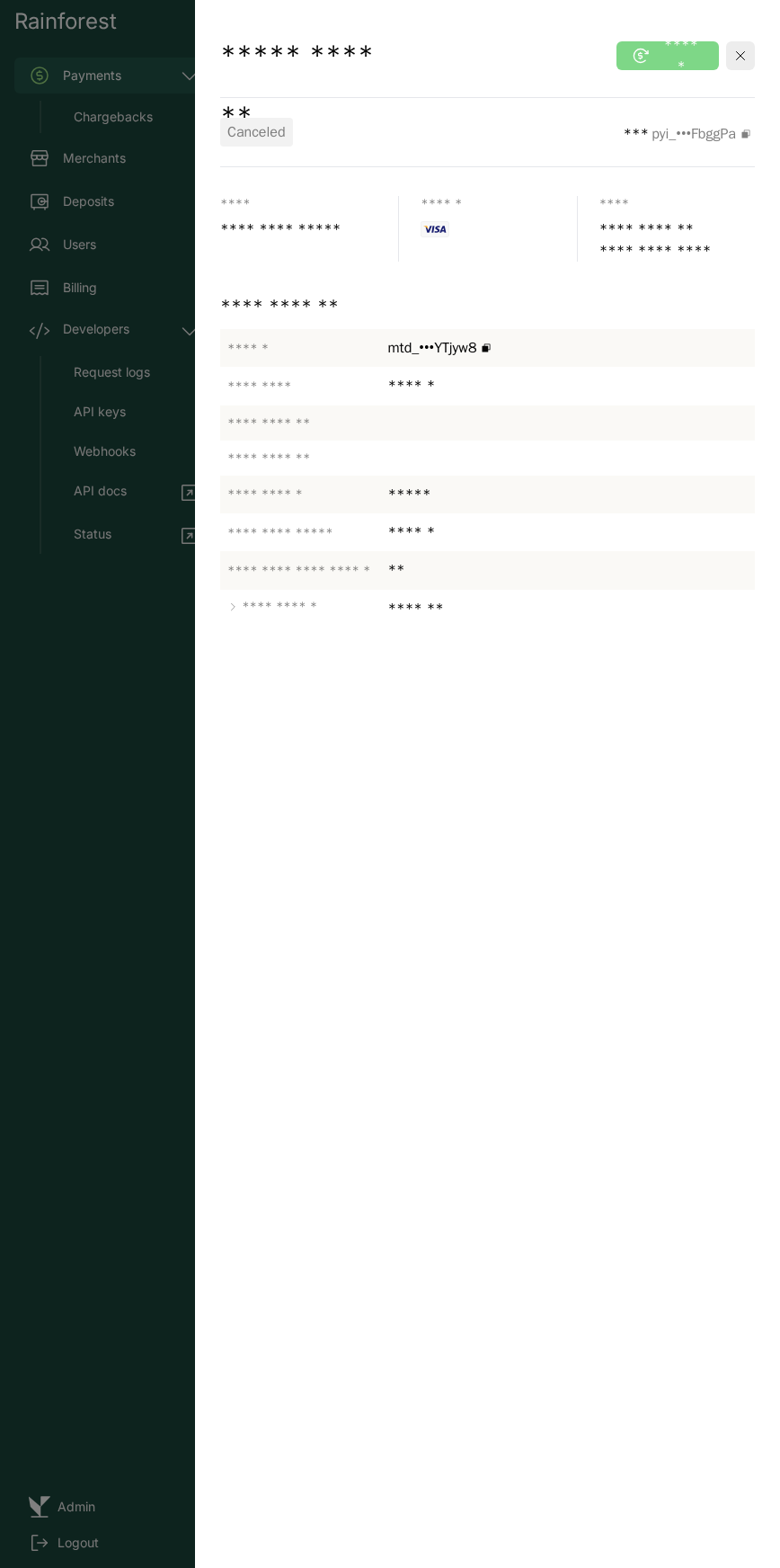 click on "*******" 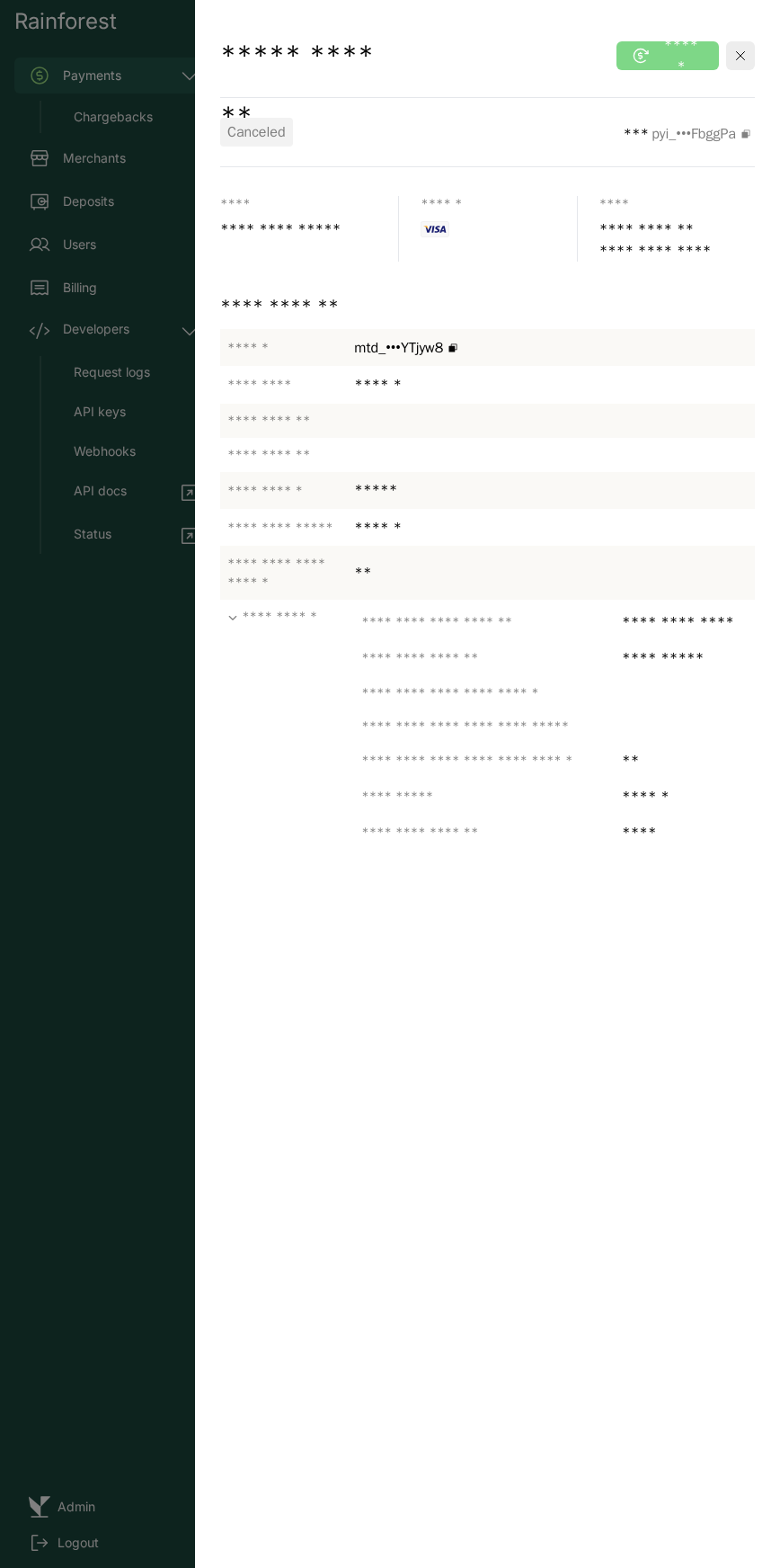 click at bounding box center [740, 56] 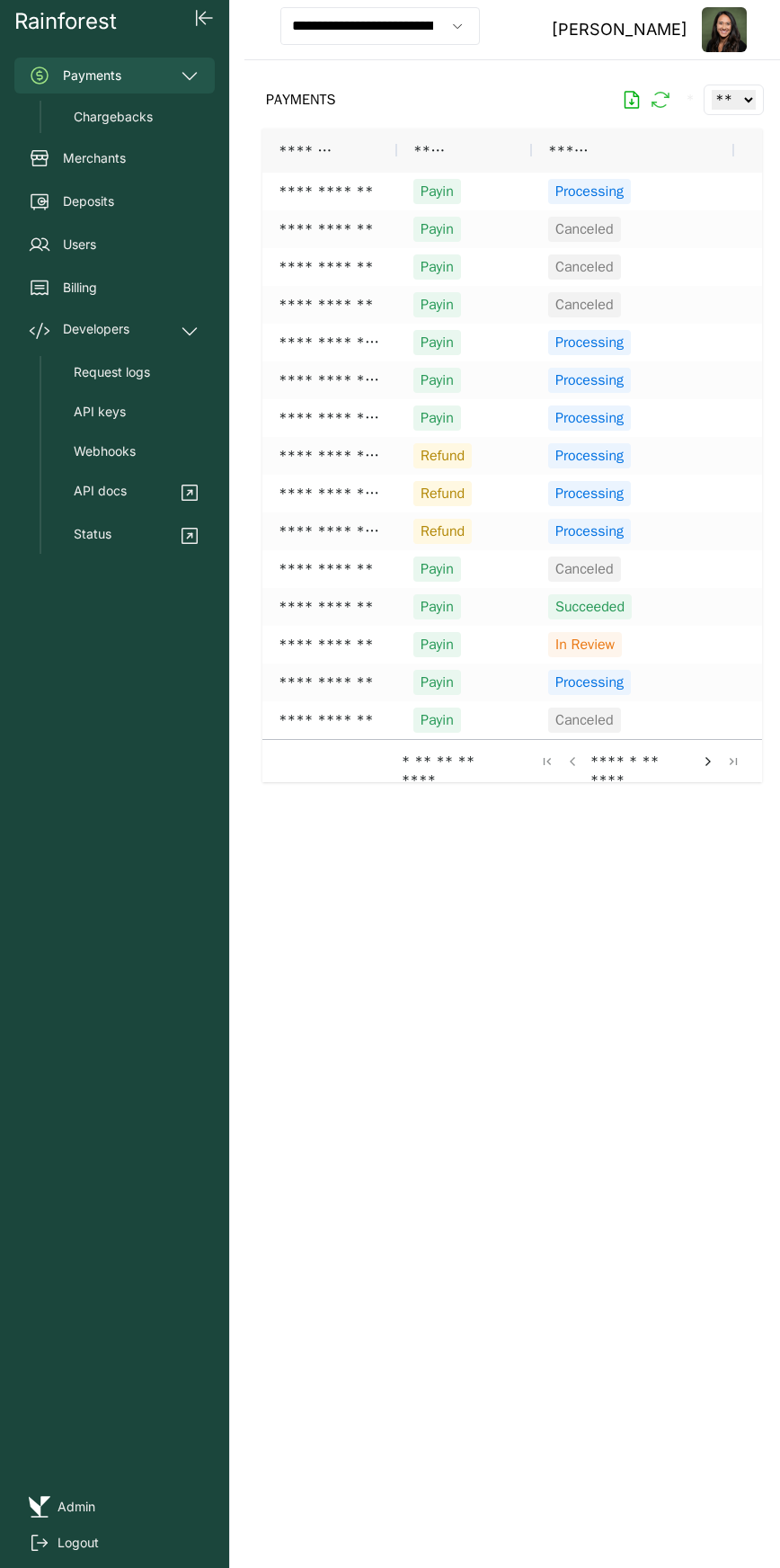 click 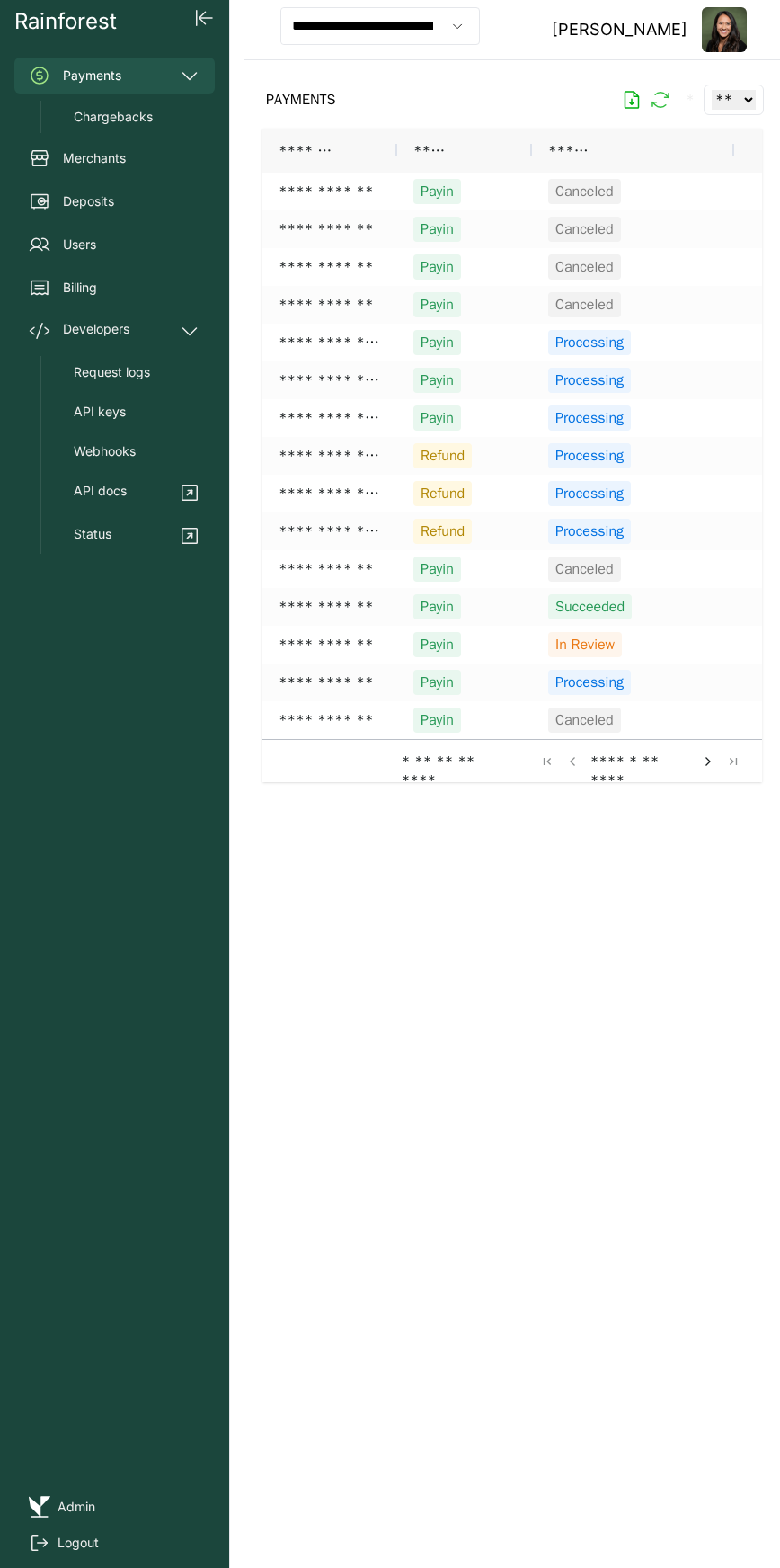 click 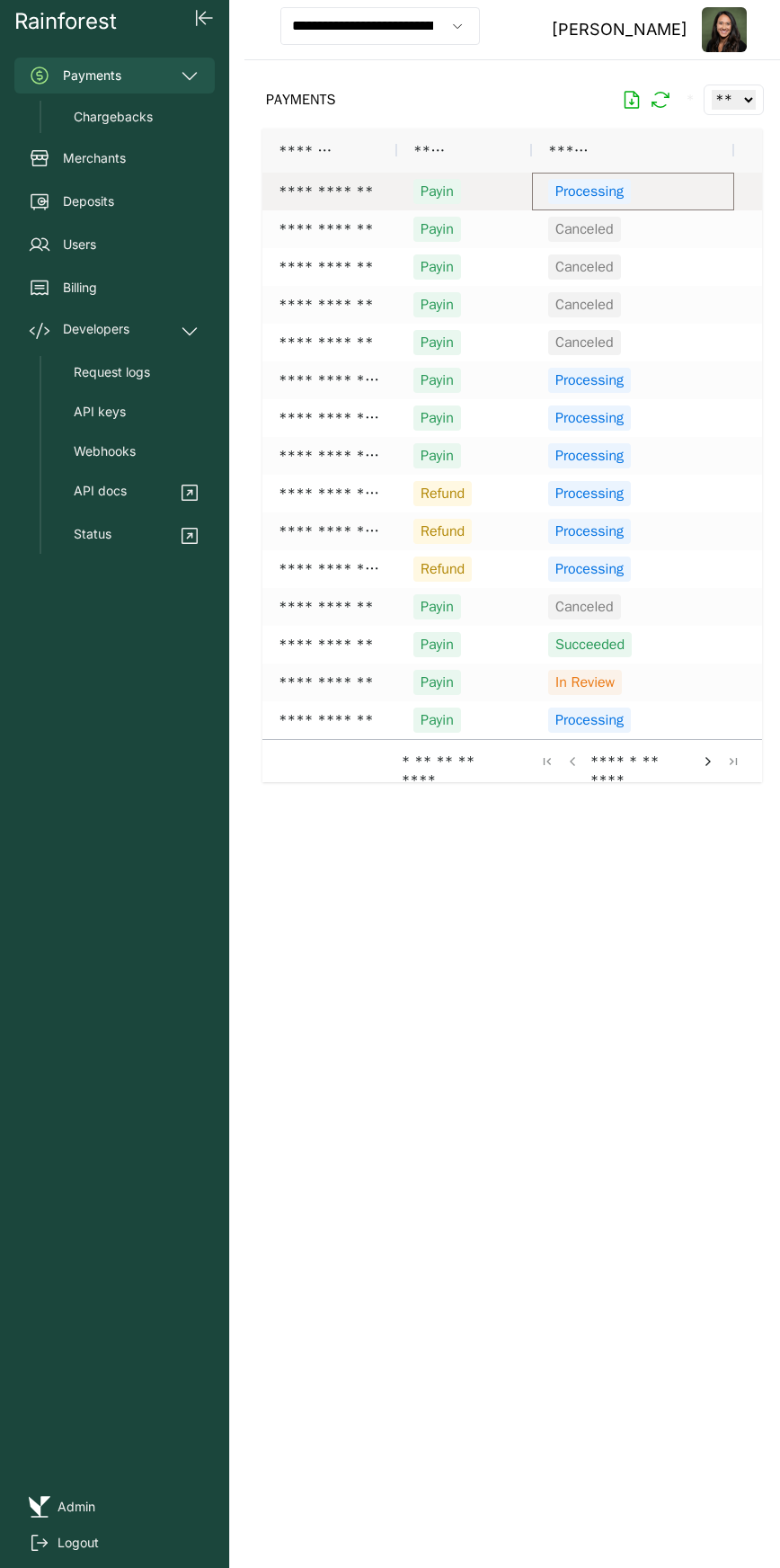 click on "Processing" at bounding box center (589, 192) 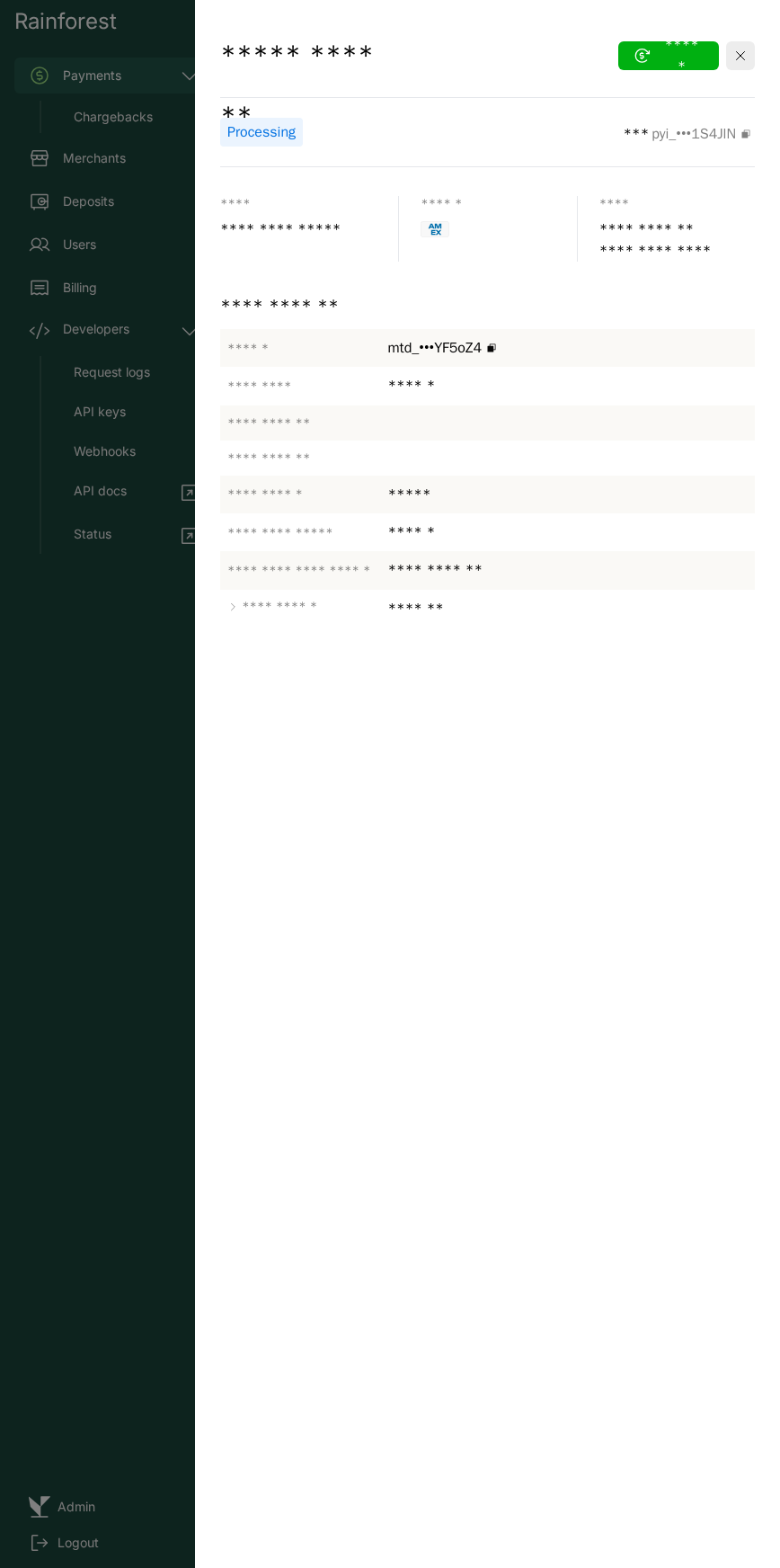 click on "**********" 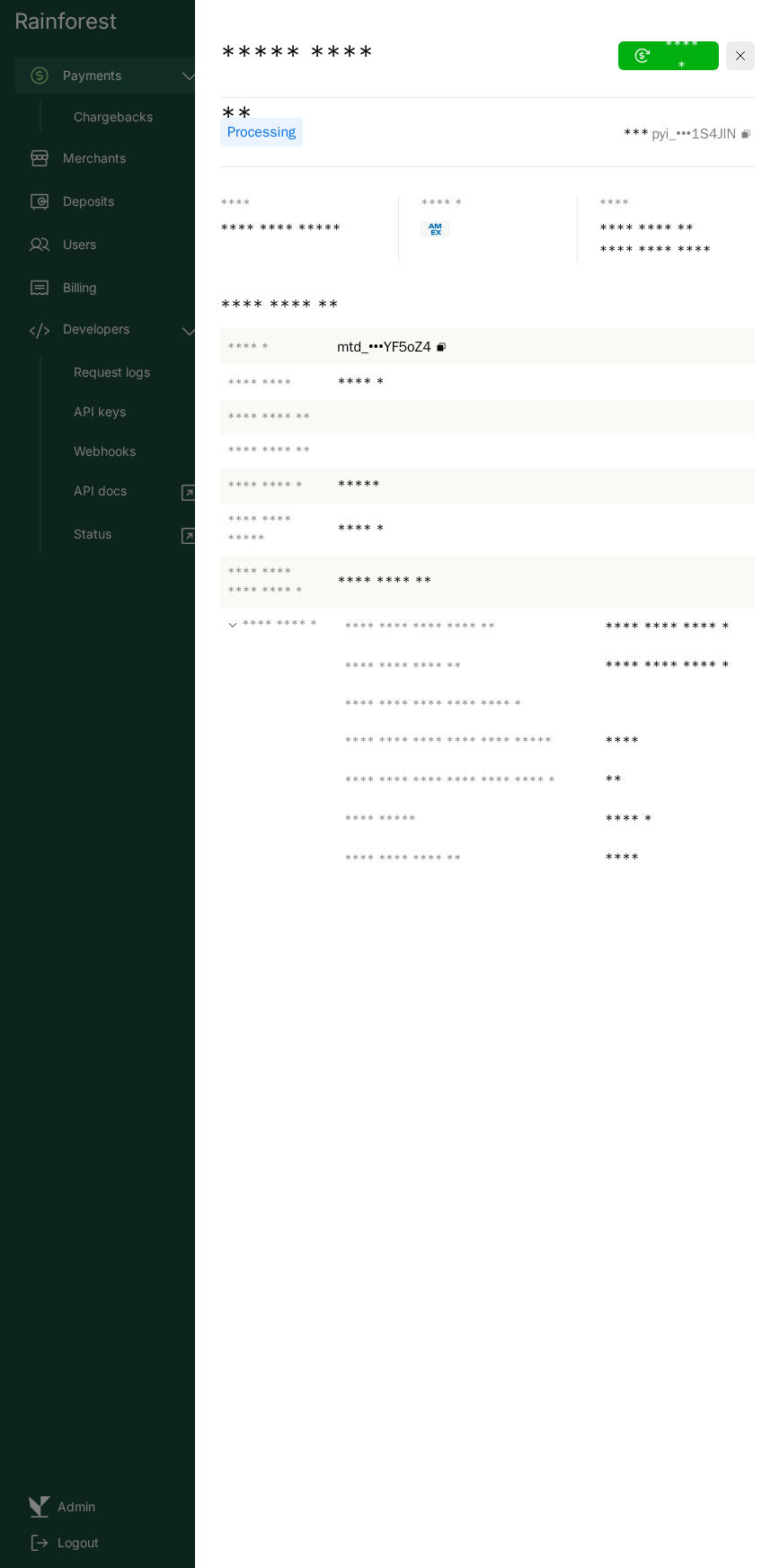 click on "**********" 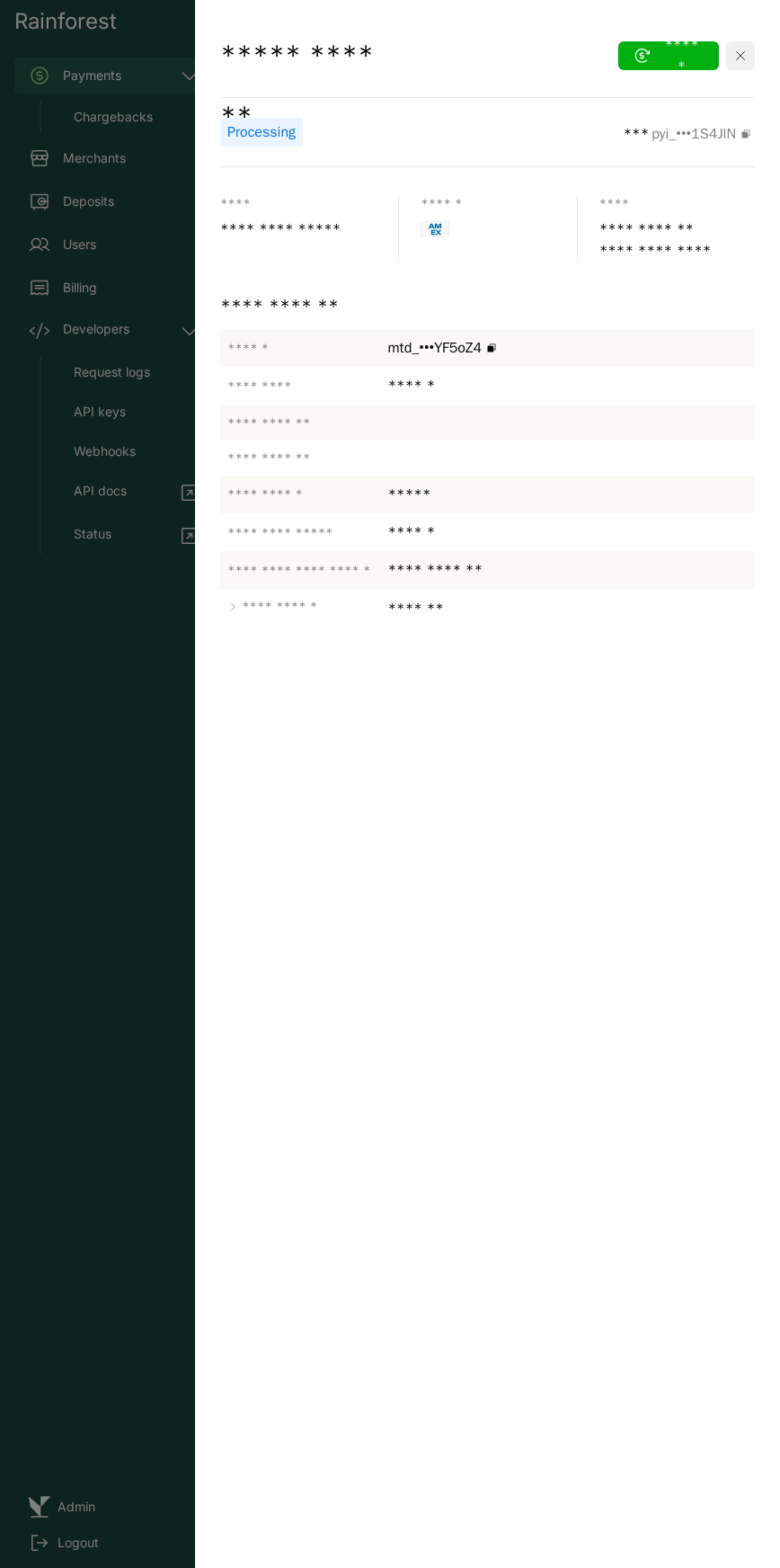 click 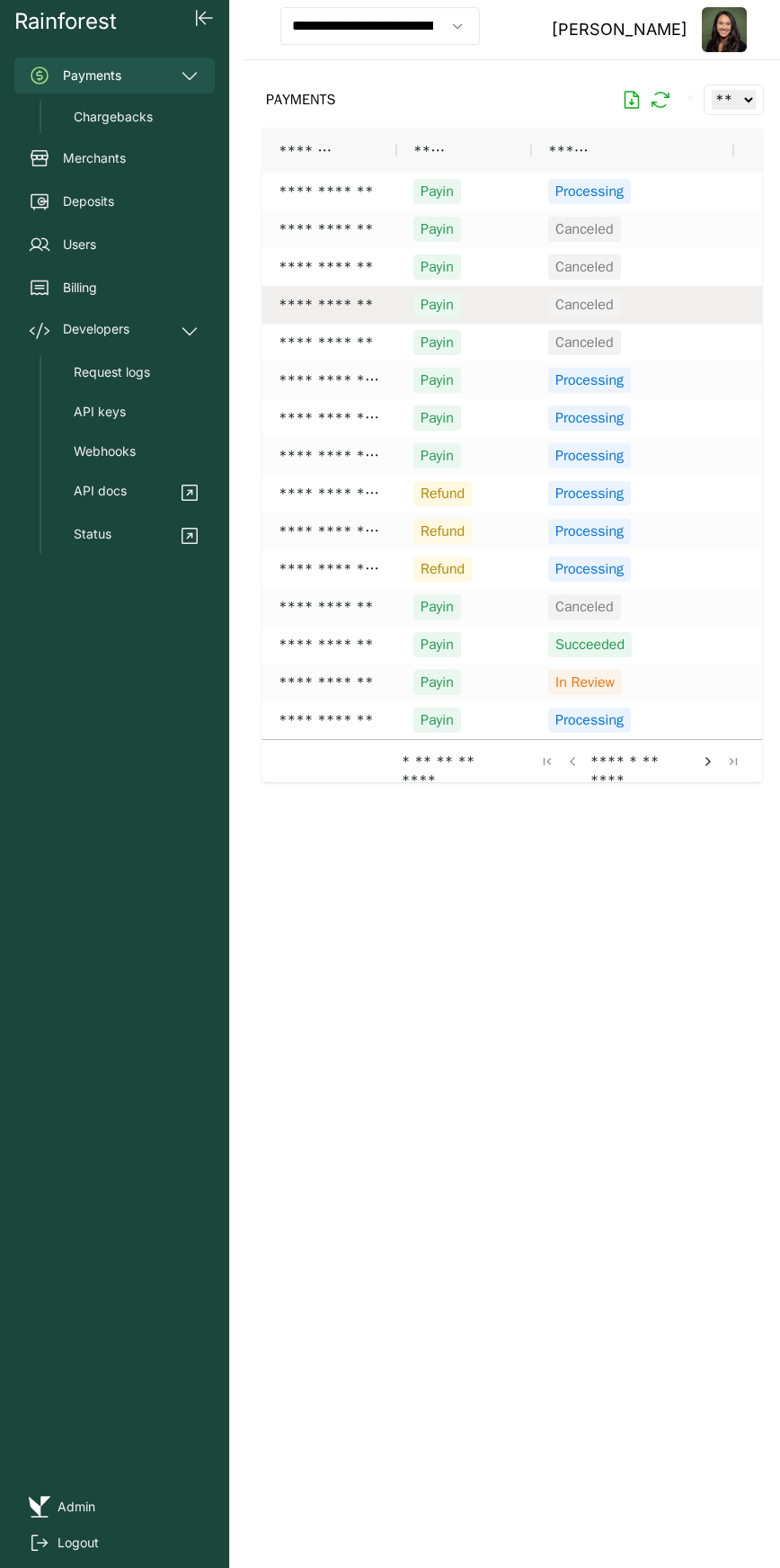 click on "Payin" at bounding box center (465, 305) 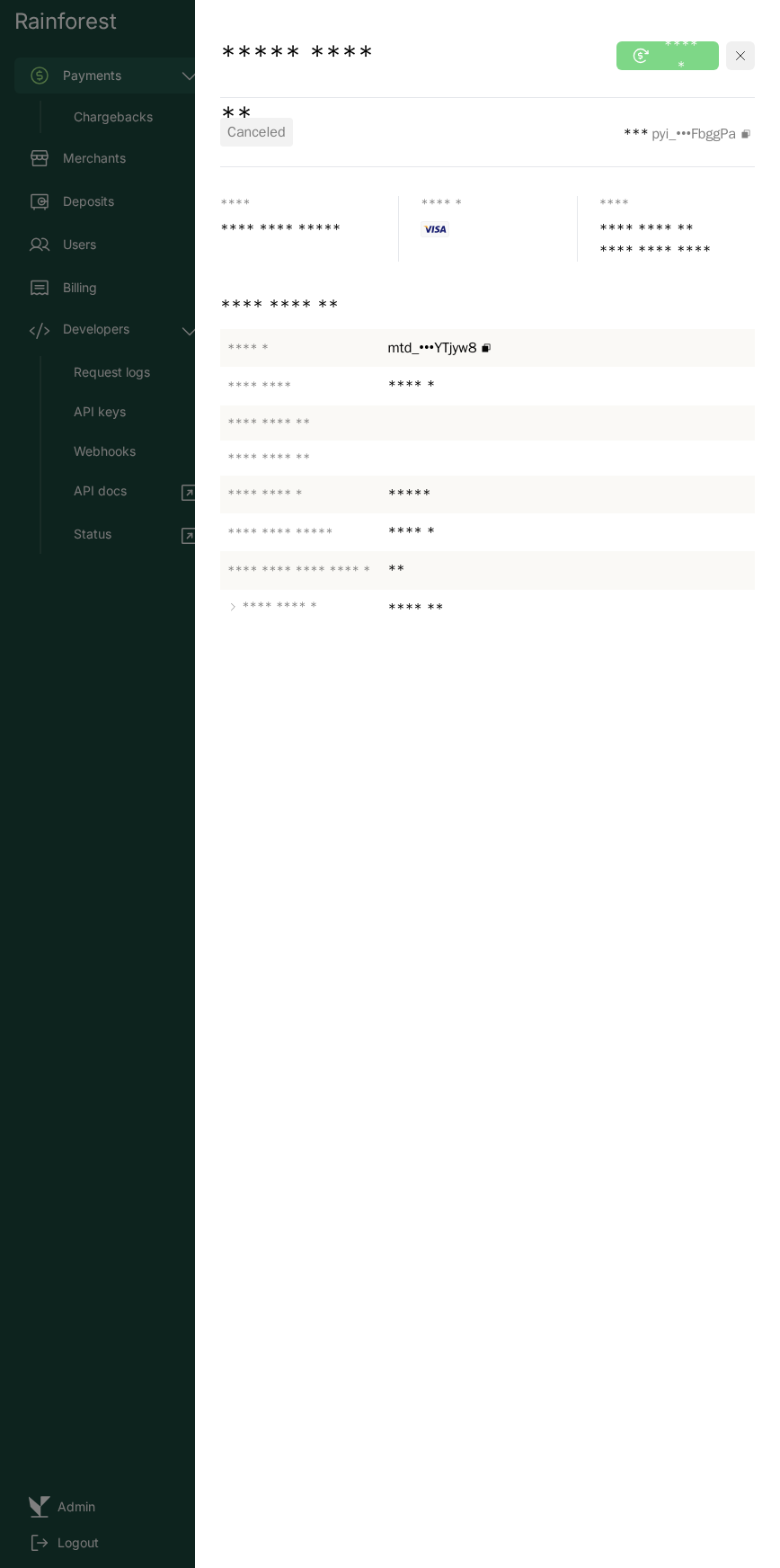 click 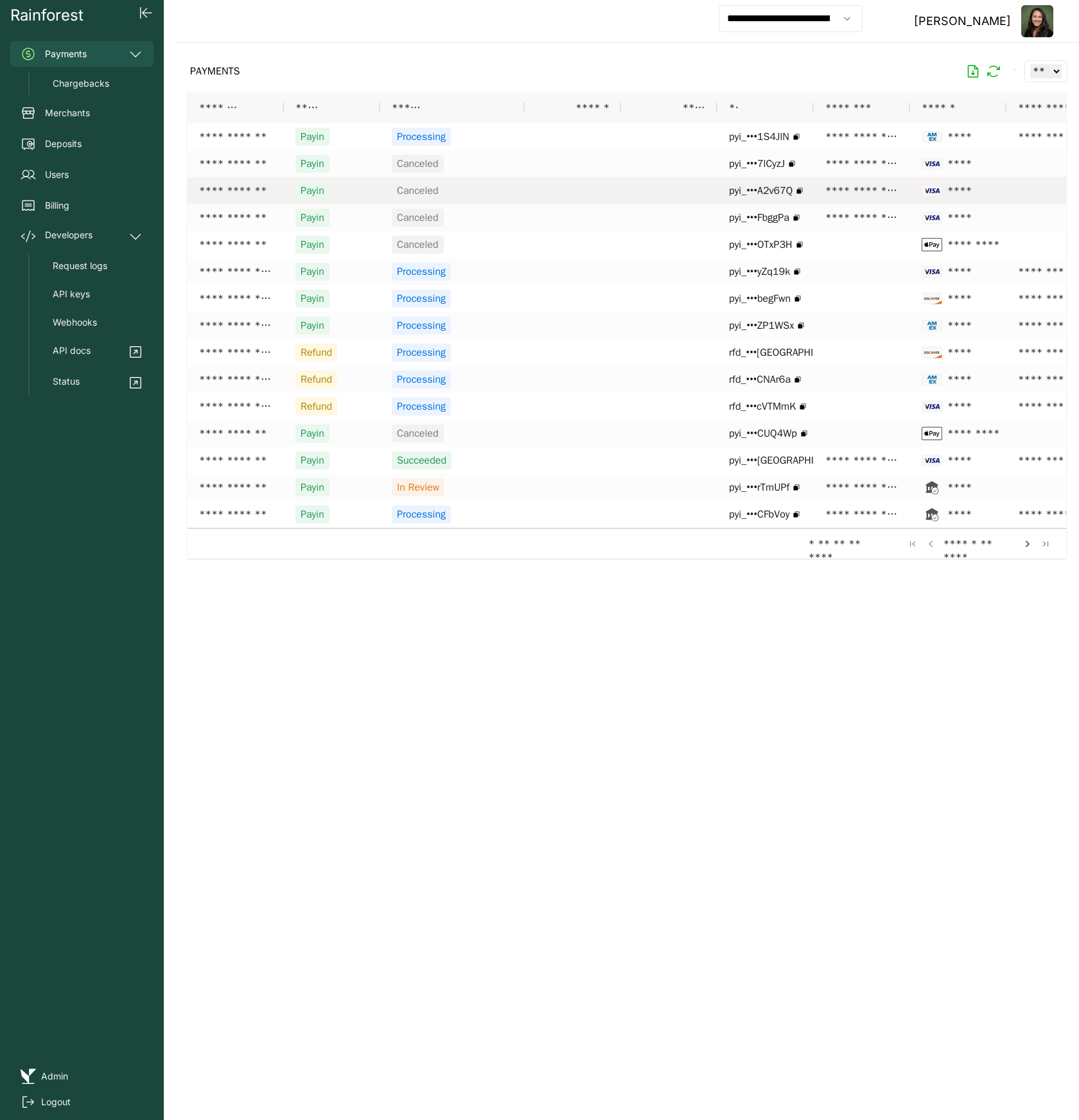 click at bounding box center (573, 191) 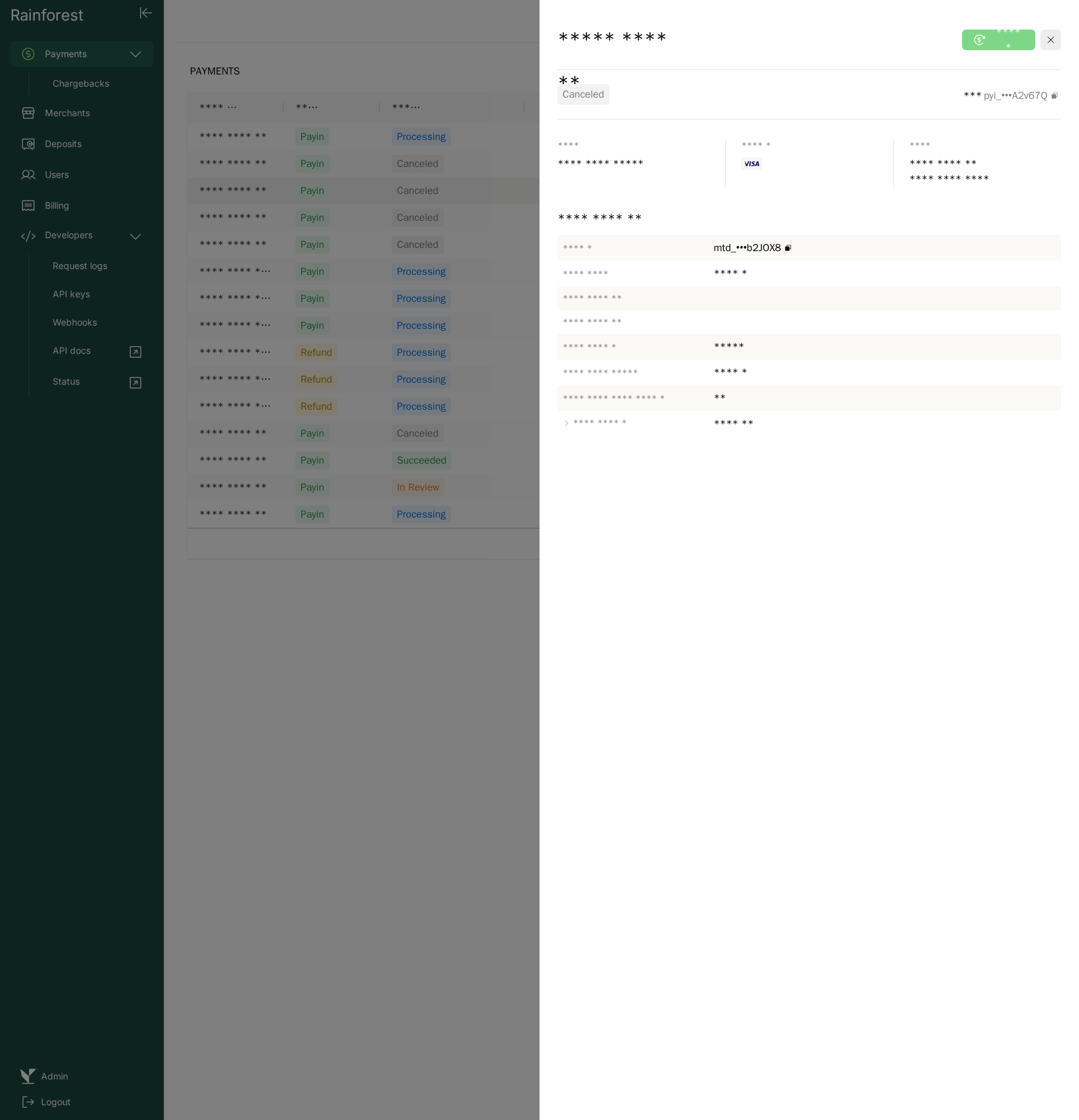 click on "**********" 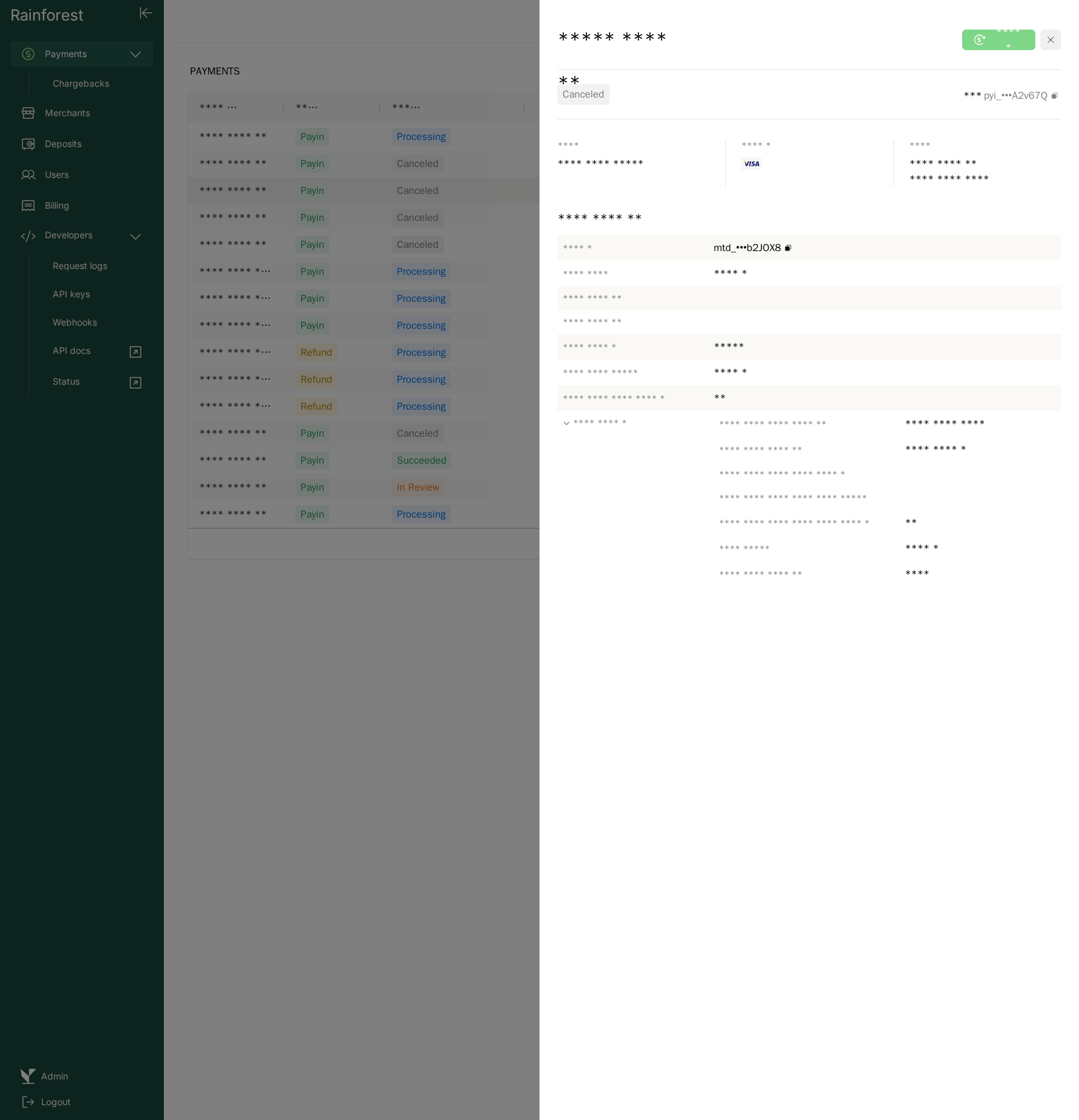 click at bounding box center [1051, 40] 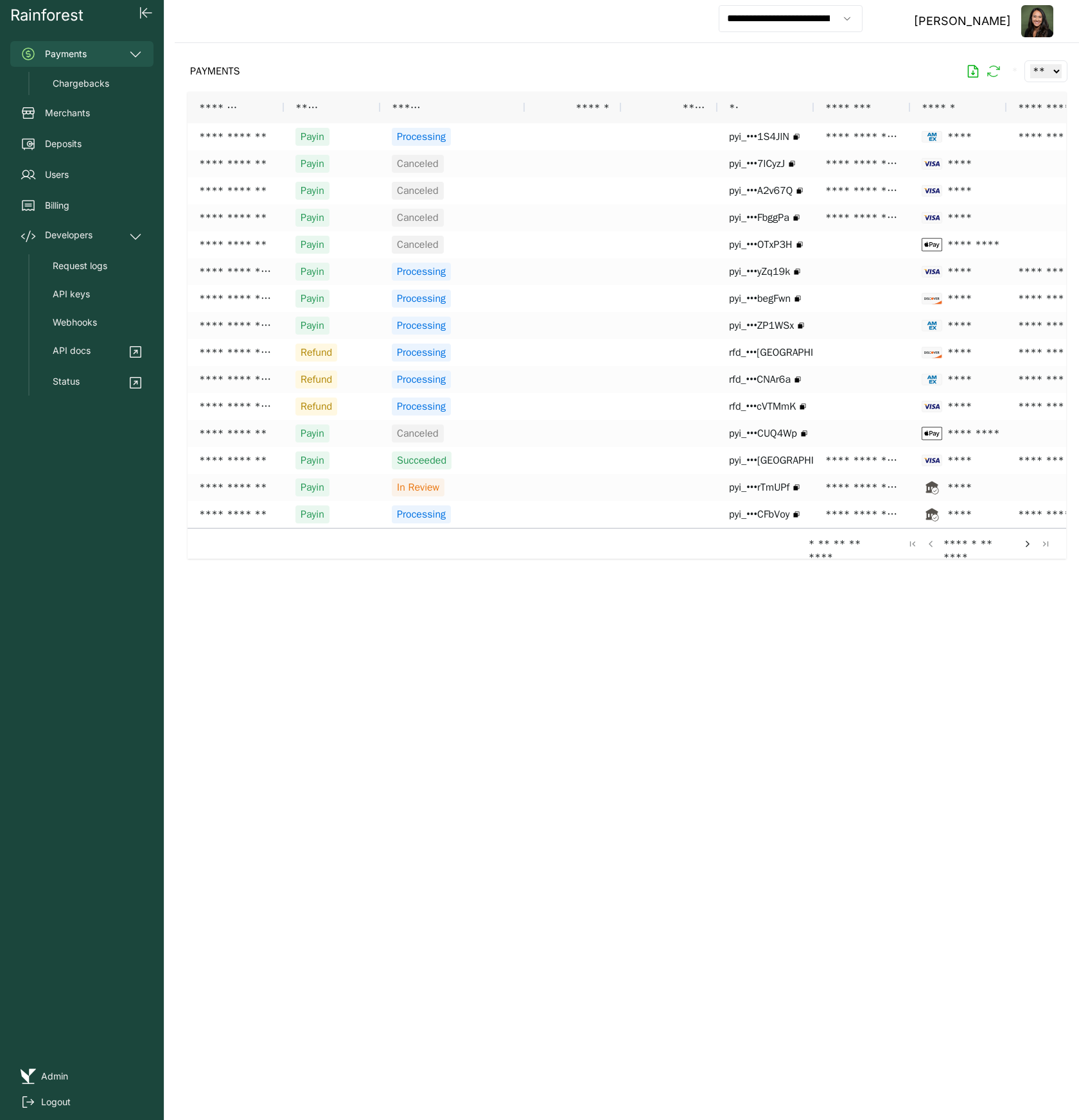 click 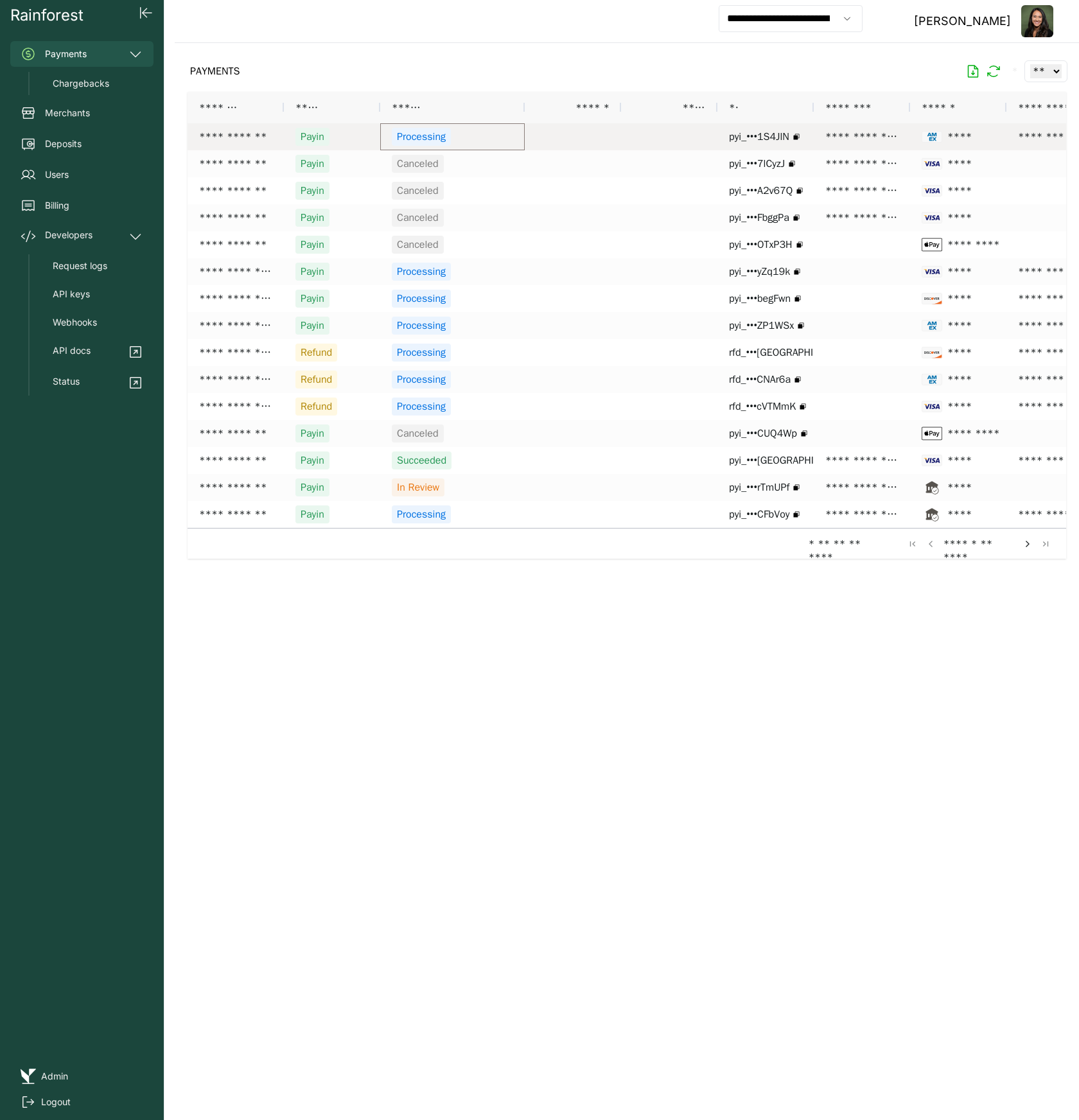 click on "Processing" at bounding box center [452, 137] 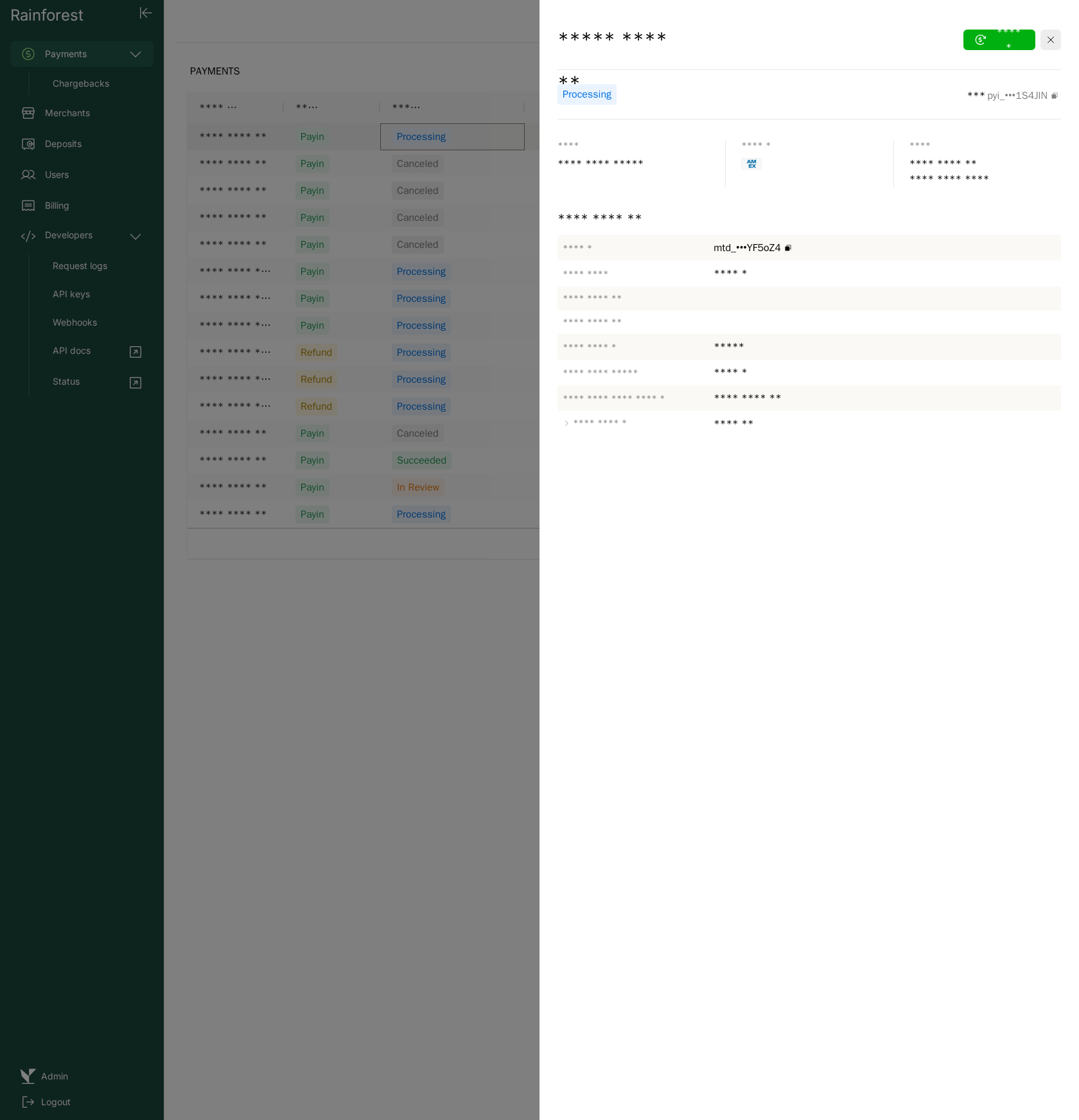 click on "******" at bounding box center (999, 40) 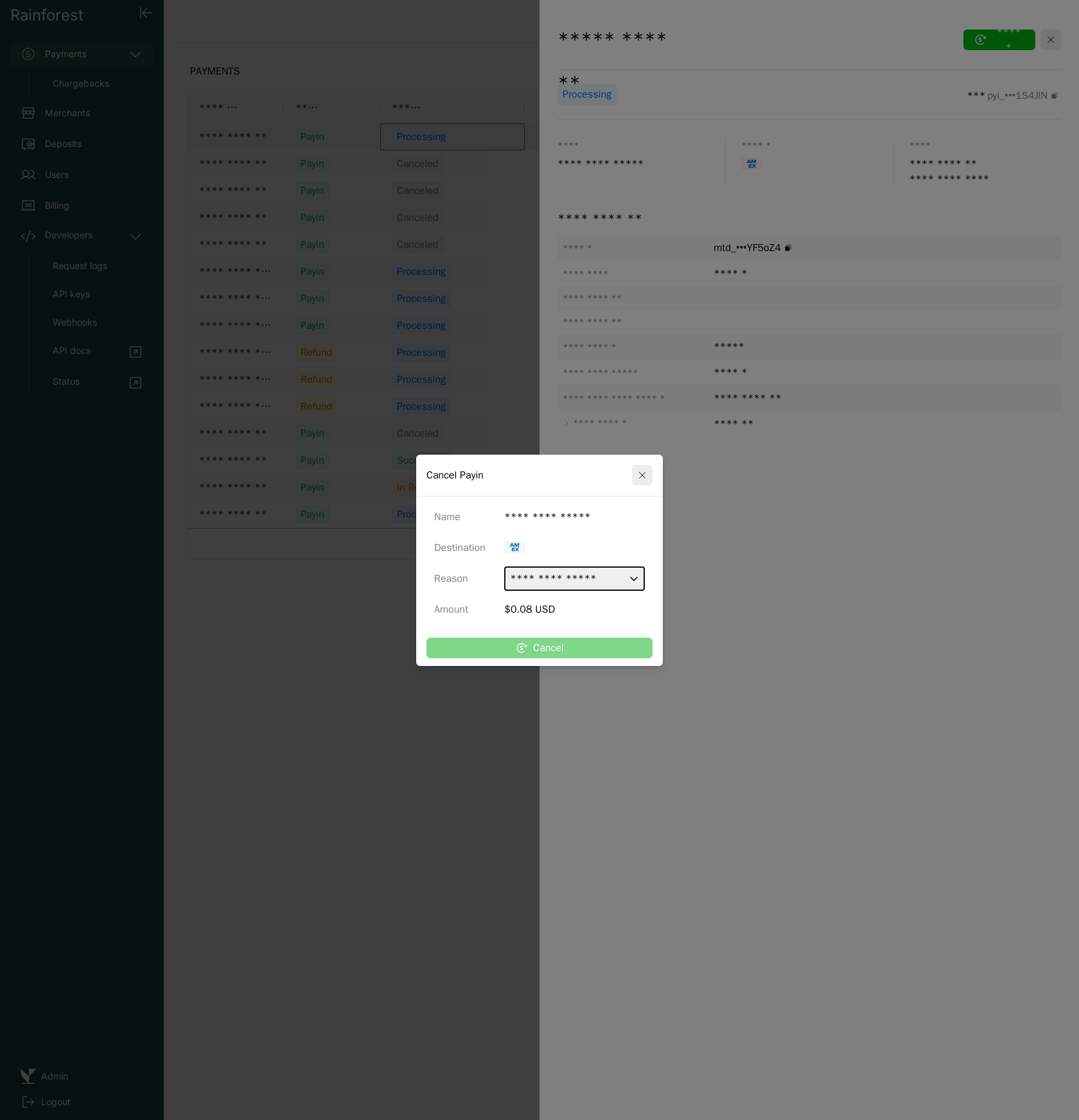 click on "**********" at bounding box center [574, 579] 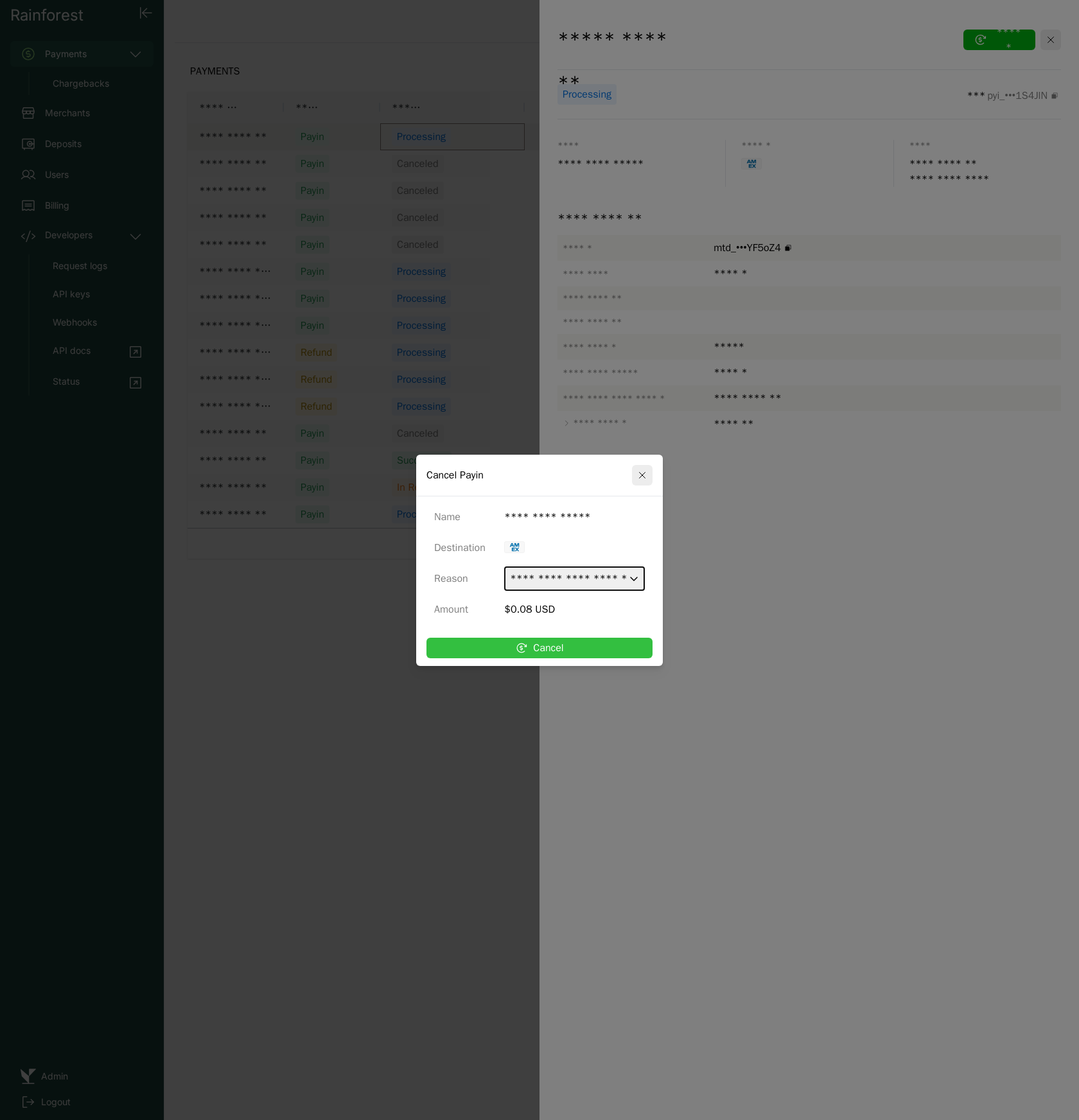 click on "Cancel" at bounding box center (540, 648) 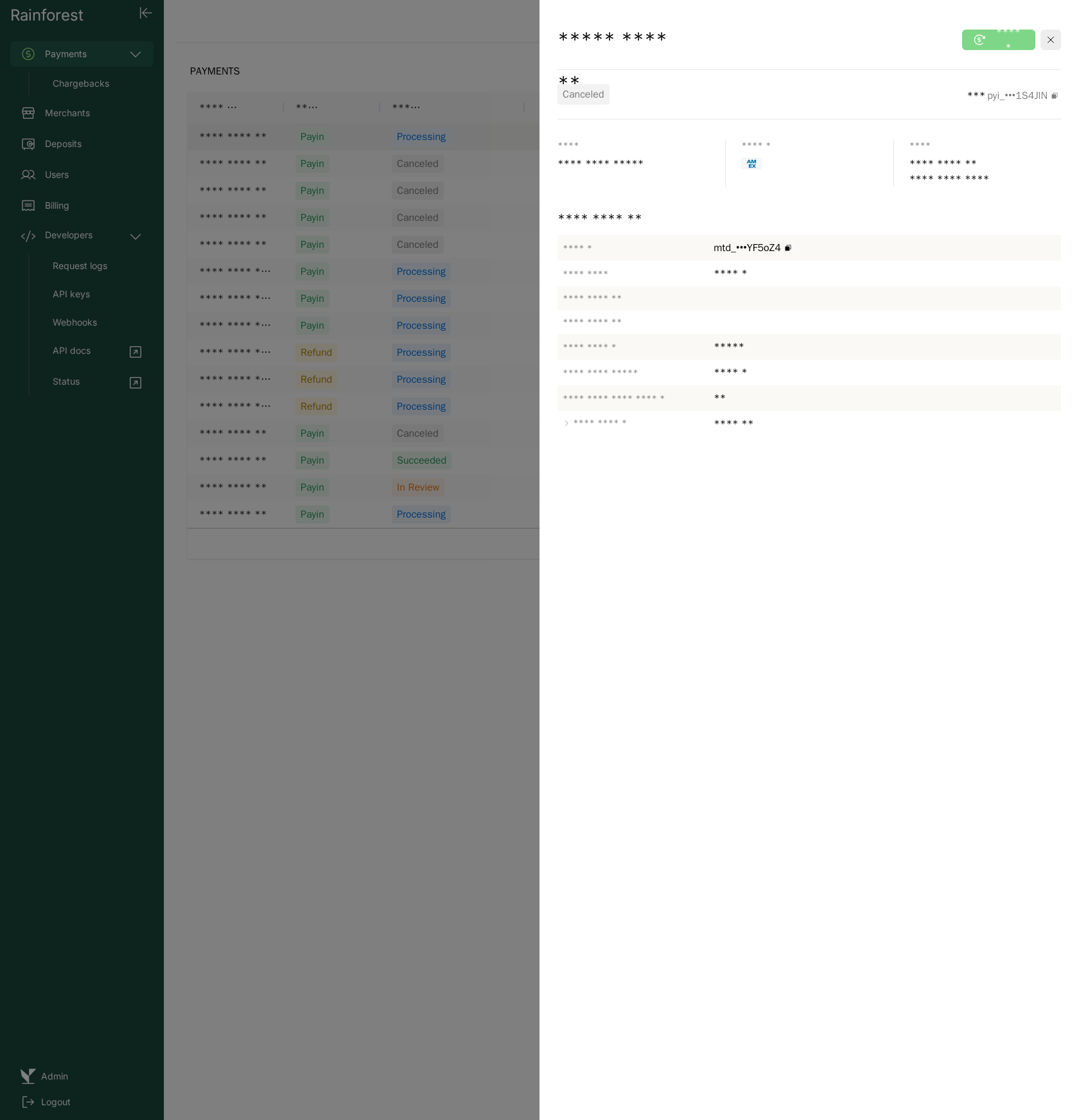 click at bounding box center (540, 560) 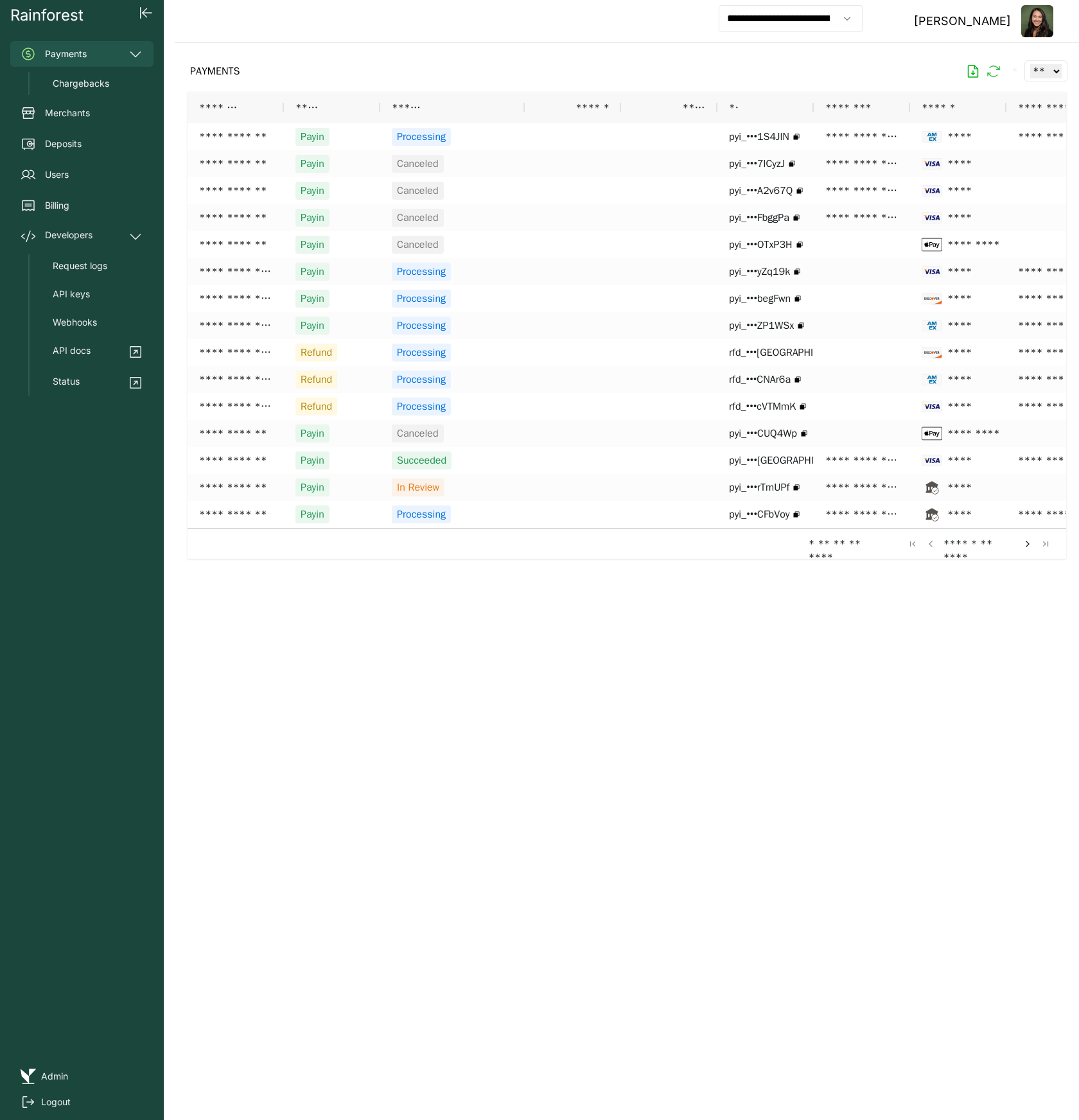 click 